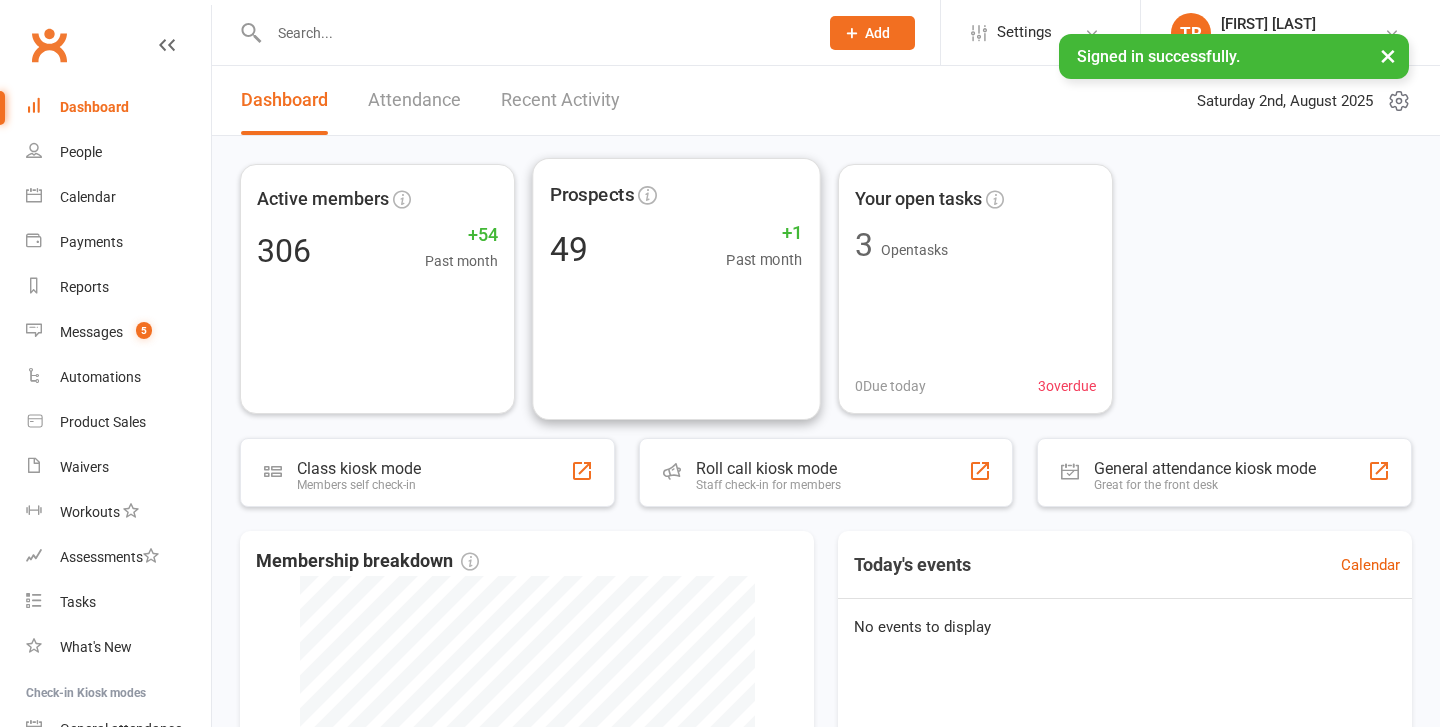 scroll, scrollTop: 0, scrollLeft: 0, axis: both 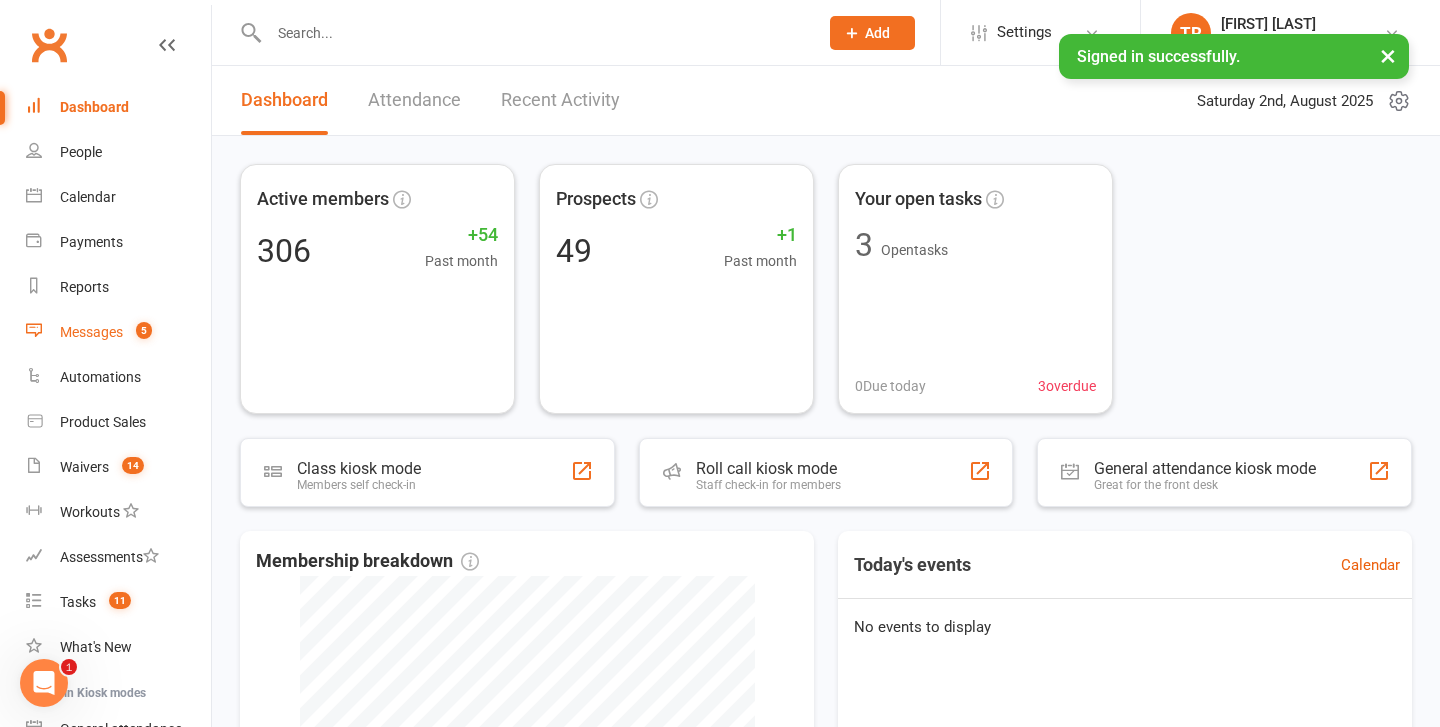click on "Messages" at bounding box center (91, 332) 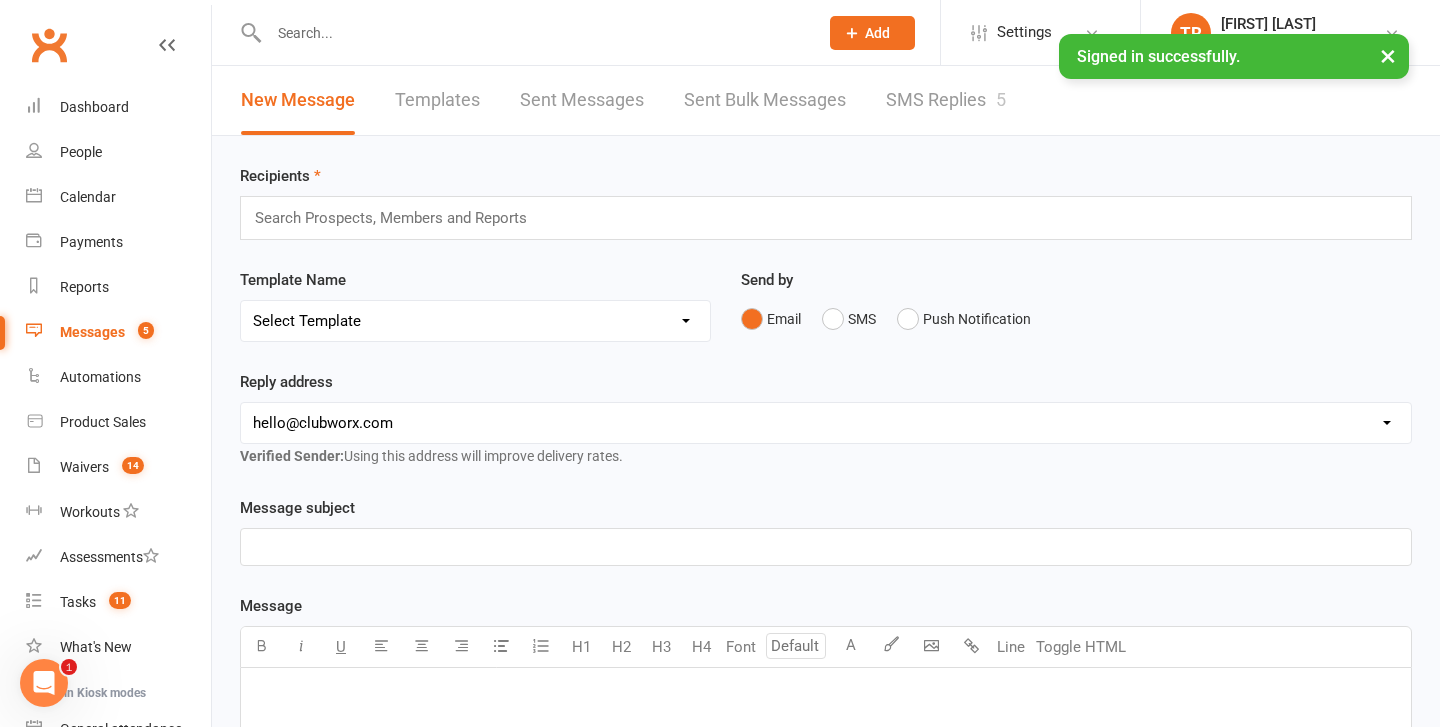click on "SMS Replies  5" at bounding box center [946, 100] 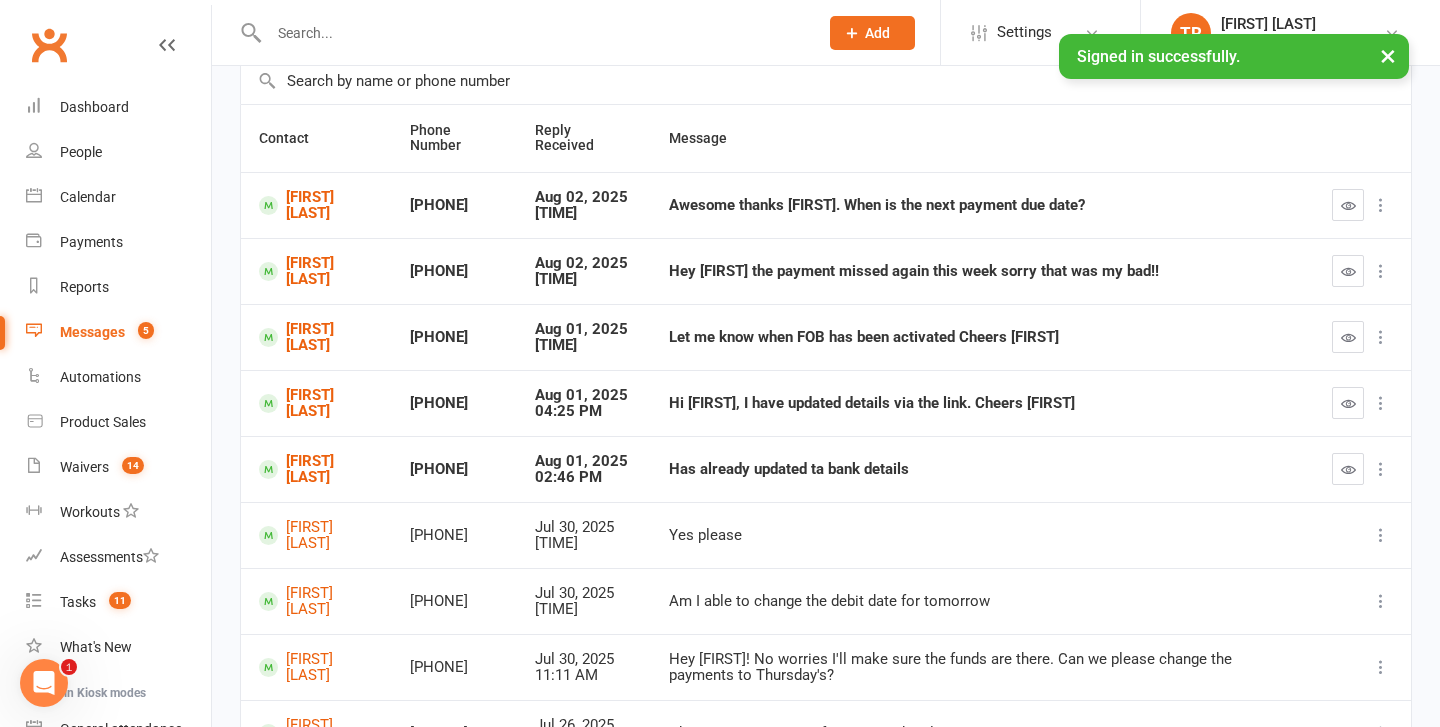 scroll, scrollTop: 155, scrollLeft: 0, axis: vertical 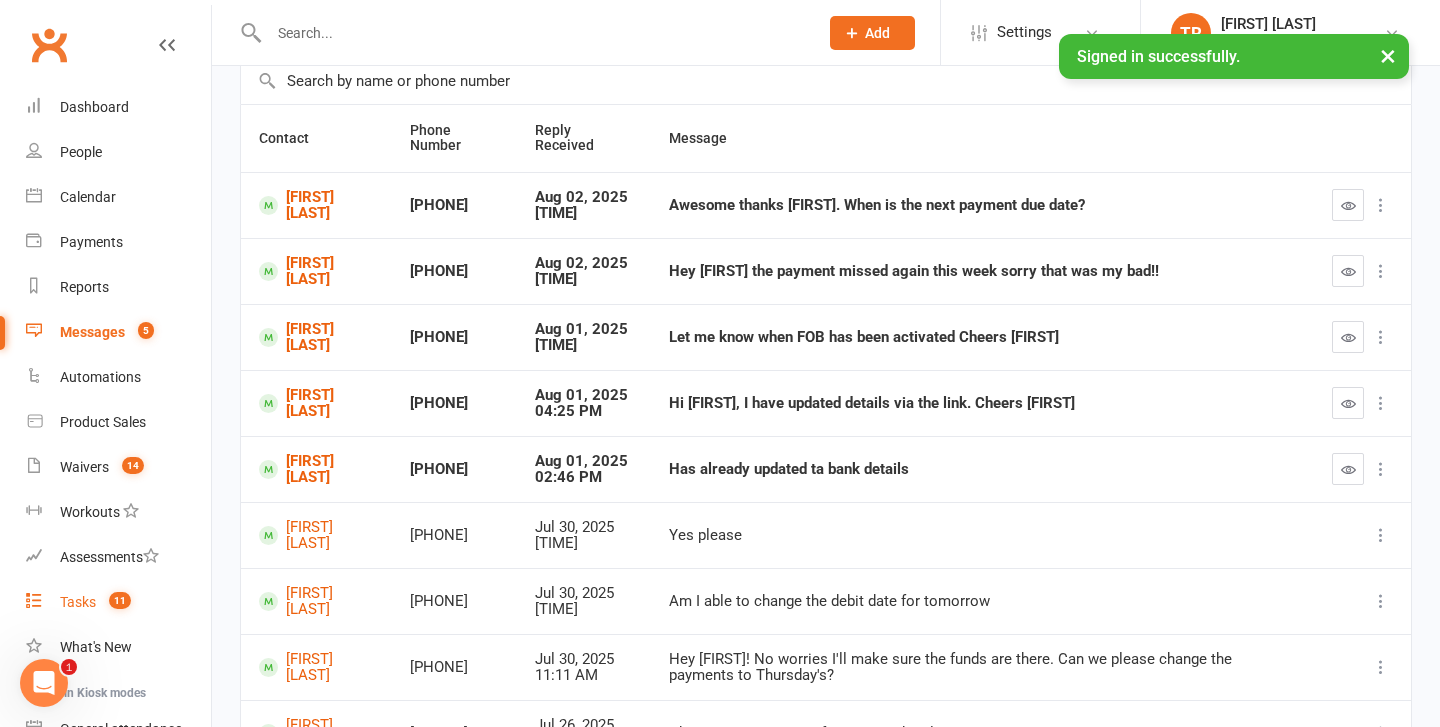 click on "Tasks" at bounding box center (78, 602) 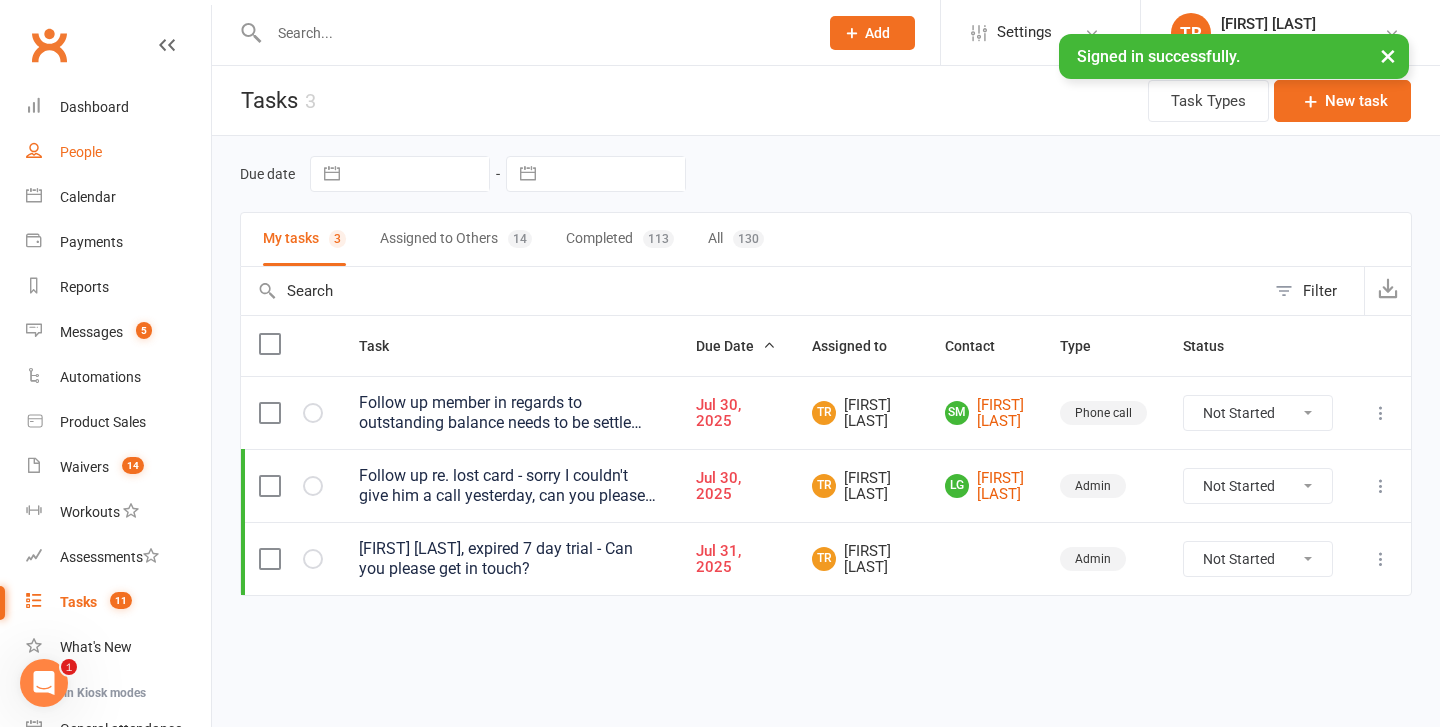 click on "People" at bounding box center [118, 152] 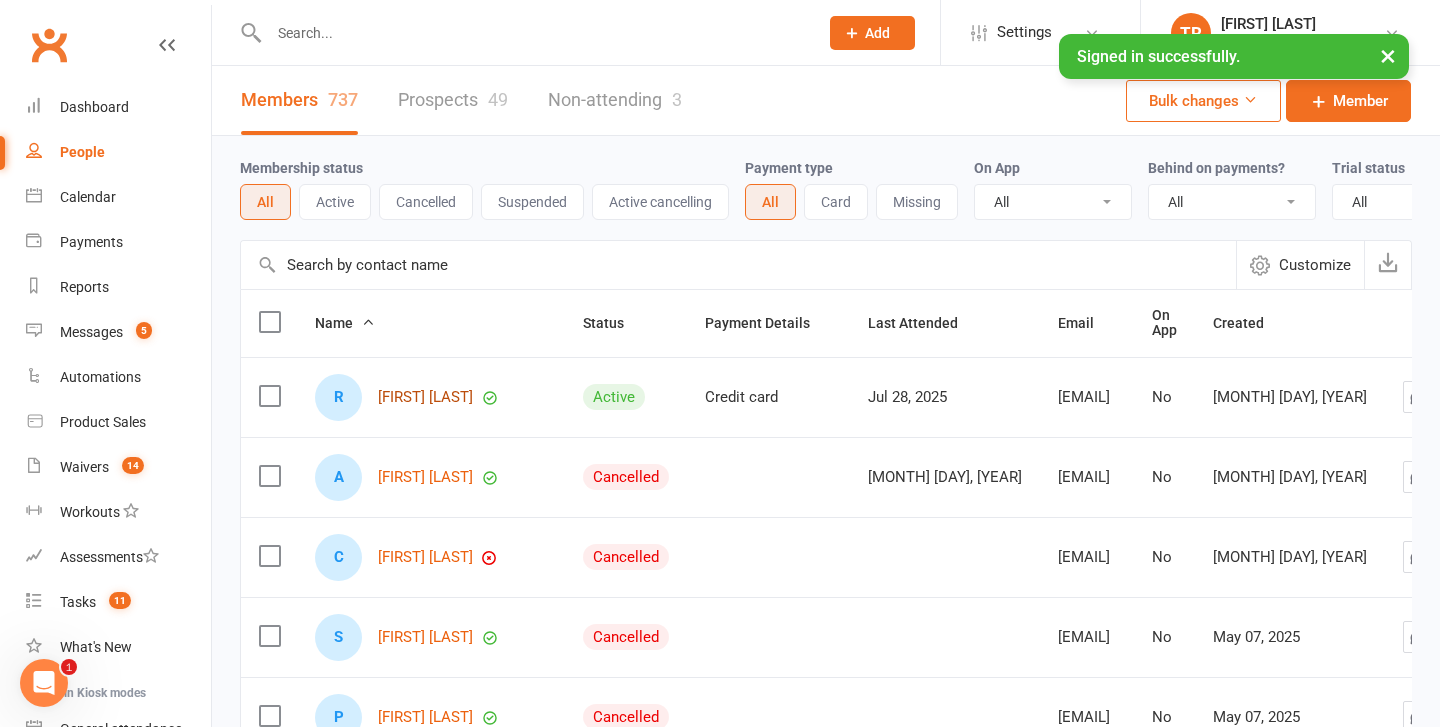 click on "[FIRST] [LAST]" at bounding box center [425, 397] 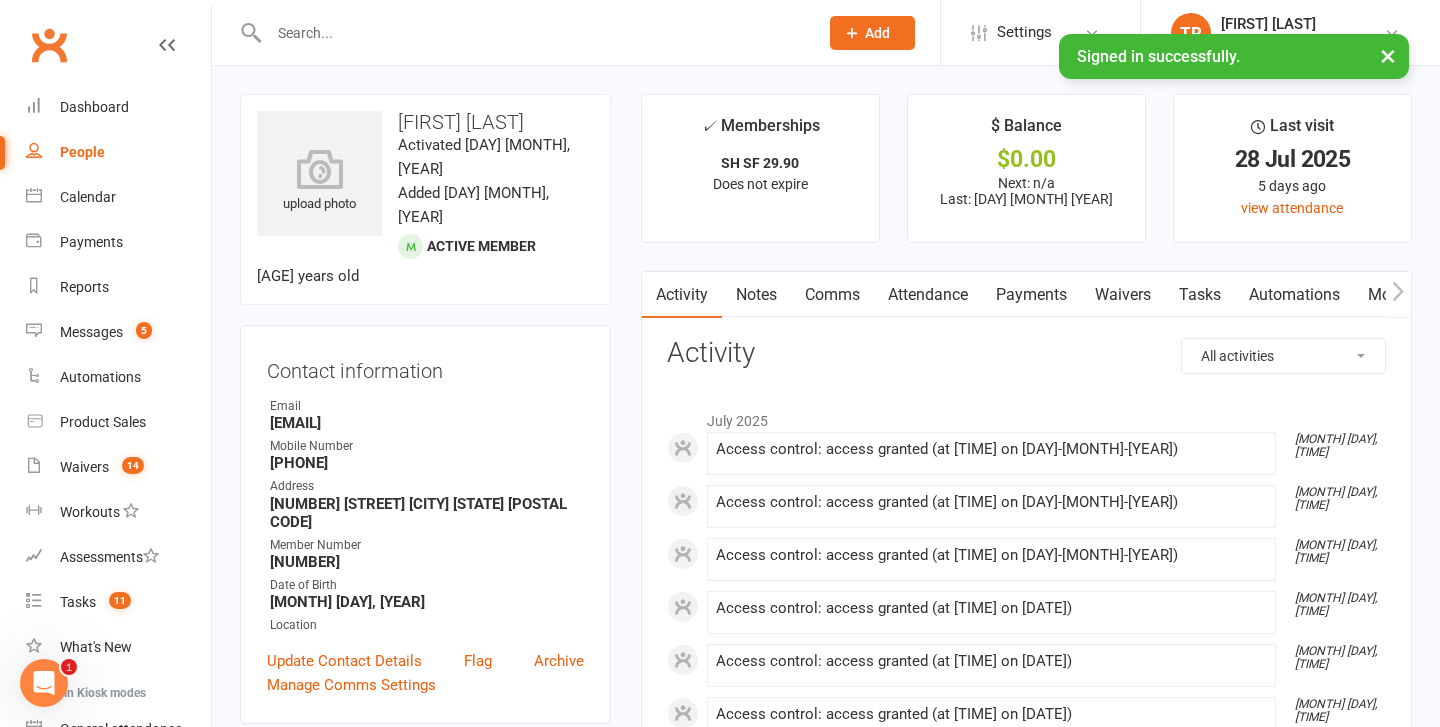 click on "Comms" at bounding box center [832, 295] 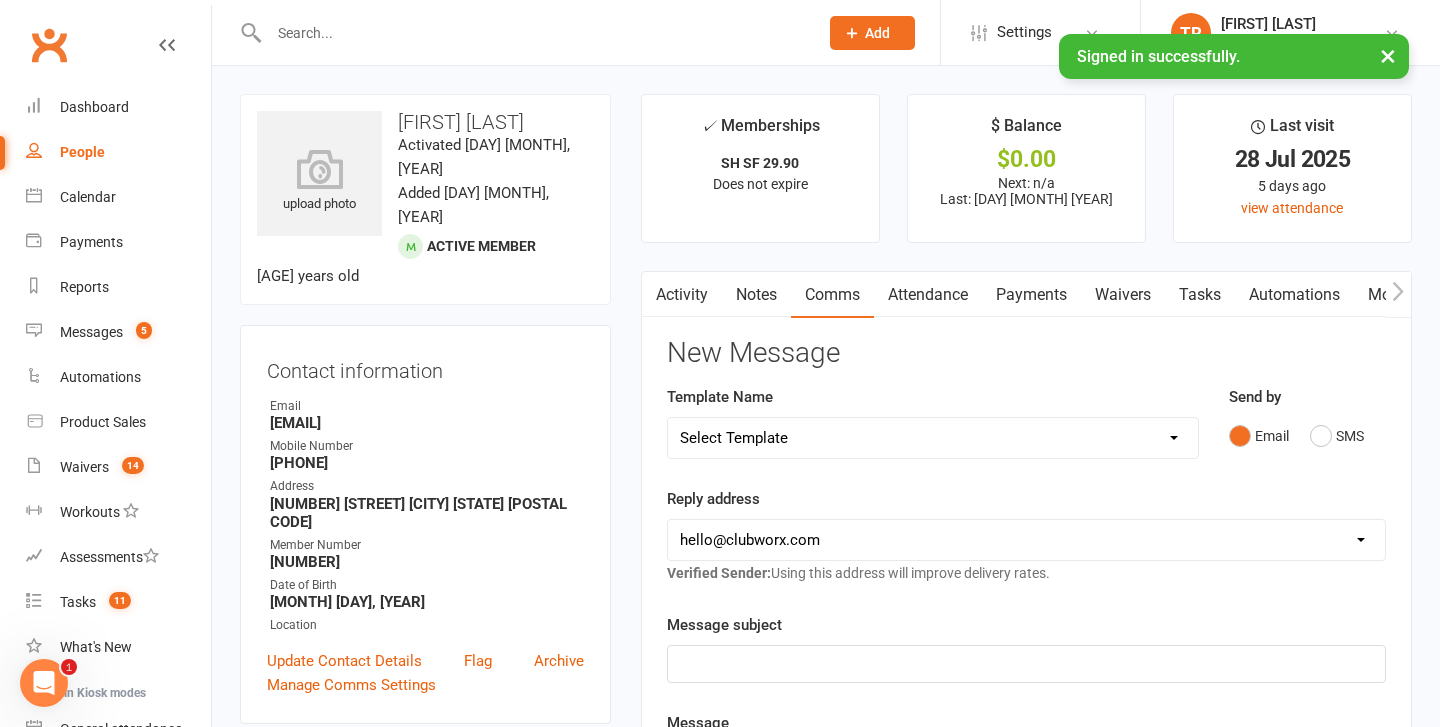 click on "Select Template [SMS] Win $500 Cash draw- Notify member for each entry [SMS] $6 for 6 weeks promo [SMS] Access pass collection for online sign ups [SMS] Call back request [SMS] Expired 7 day trials - Follow up  [SMS] Google Review- General + 2 weeks free [SMS] Google Reviews [SMS] Inactive Member Check-In (with an outstanding fee) [SMS] Inactive member- Please review before sending [Email] Membership cancellation confirmation [SMS] Missed Payment 1 - First Reminder & Retry [SMS] Missed Payment 2 - Second Reminder & Retry [SMS] Missed Payment 3 - Suspension Warning & Retry  [SMS] Missed Payment 4 - Suspension Notice (Day 12 / 13) - No Next DD [SMS] Missed payment (6 weeks) - Cancellation & Debt Cleared [SMS] Missed Sign-Up Follow-Up [SMS] New member check-in 3-4 weeks post join  [SMS] New member check-in (General) [SMS] New membership confirmation (1 day post- join) [SMS] No visits since signing up  [SMS] Payment settled- DH [SMS] PIA expiring soon  [SMS] Processed payment- hasn't settled yet" at bounding box center [933, 438] 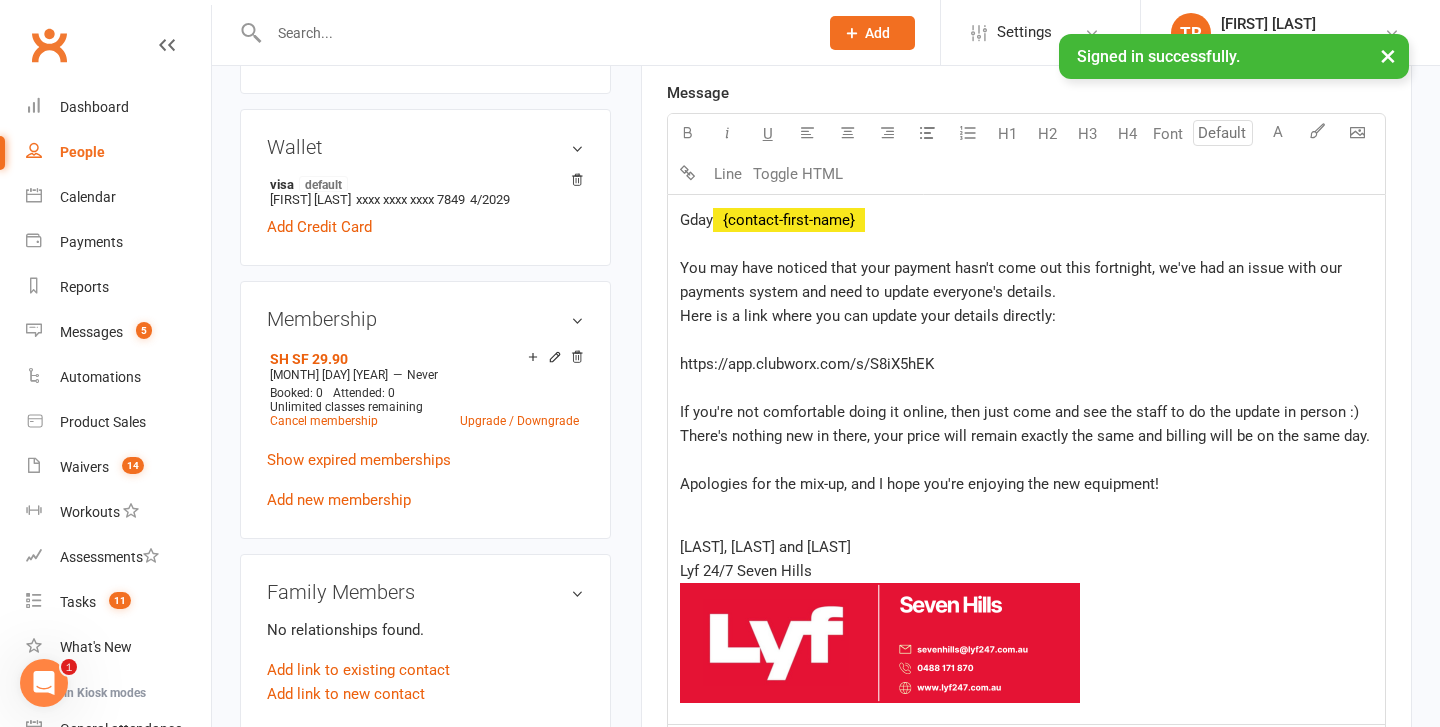 scroll, scrollTop: 628, scrollLeft: 0, axis: vertical 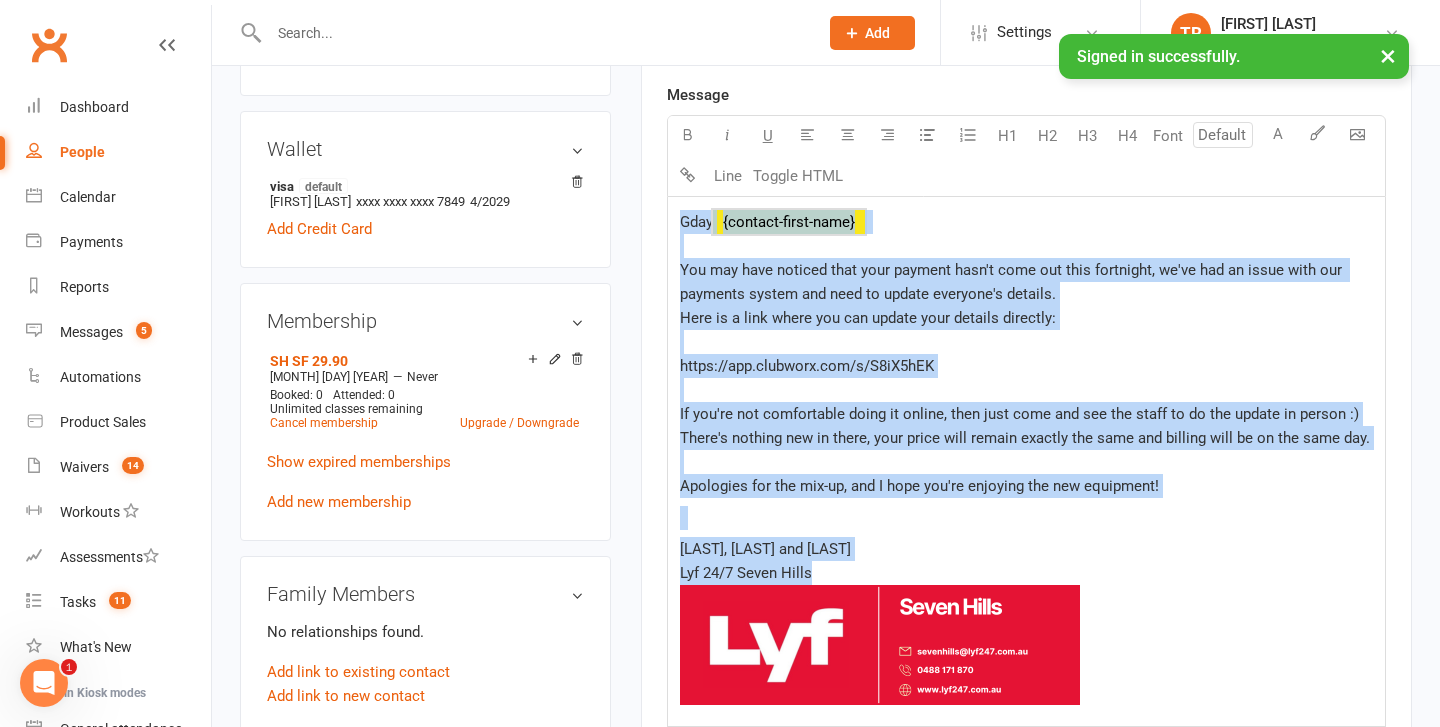 drag, startPoint x: 678, startPoint y: 224, endPoint x: 936, endPoint y: 578, distance: 438.0411 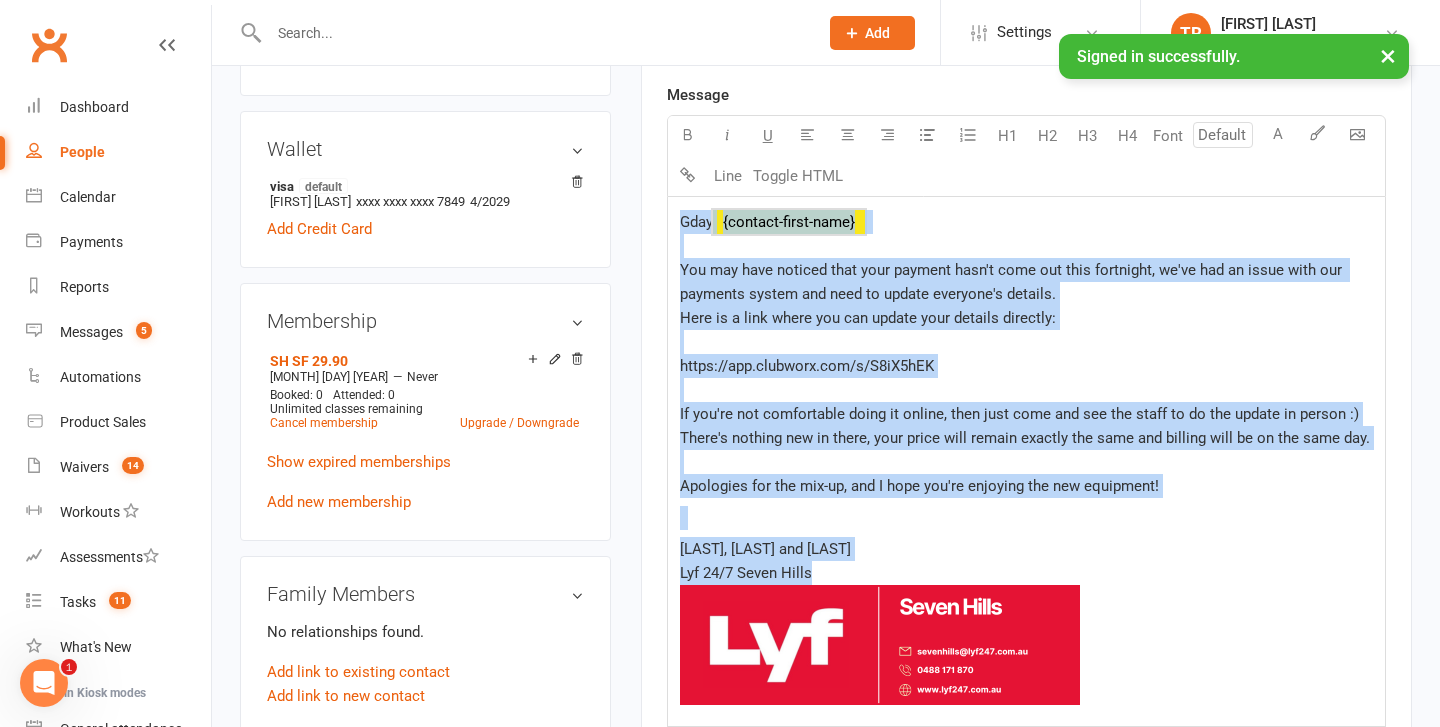 click on "Gday  ﻿ {contact-first-name}
You may have noticed that your payment hasn't come out this fortnight, we've had an issue with our payments system and need to update everyone's details.
Here is a link where you can update your details directly:
https://app.clubworx.com/s/S8iX5hEK
If you're not comfortable doing it online, then just come and see the staff to do the update in person :)
There's nothing new in there, your price will remain exactly the same and billing will be on the same day.
Apologies for the mix-up, and I hope you're enjoying the new equipment!" 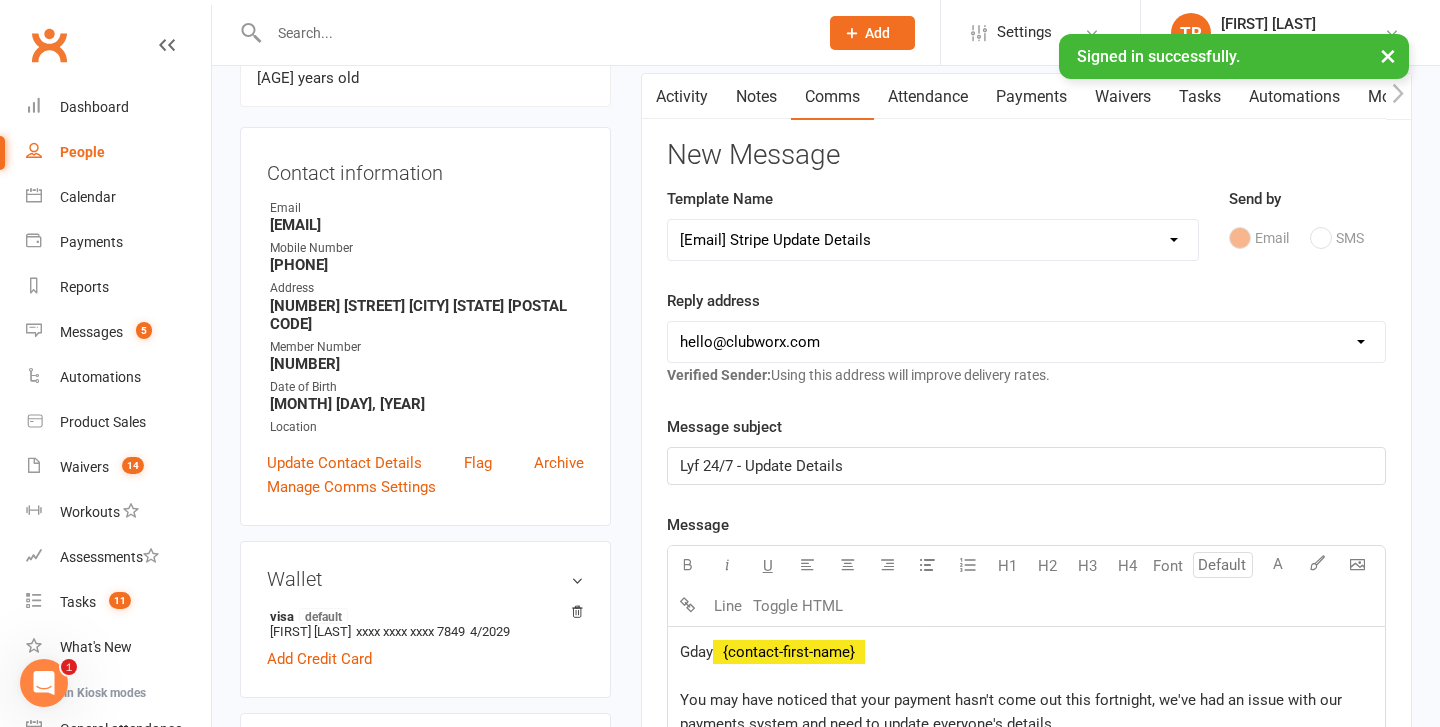 scroll, scrollTop: 344, scrollLeft: 0, axis: vertical 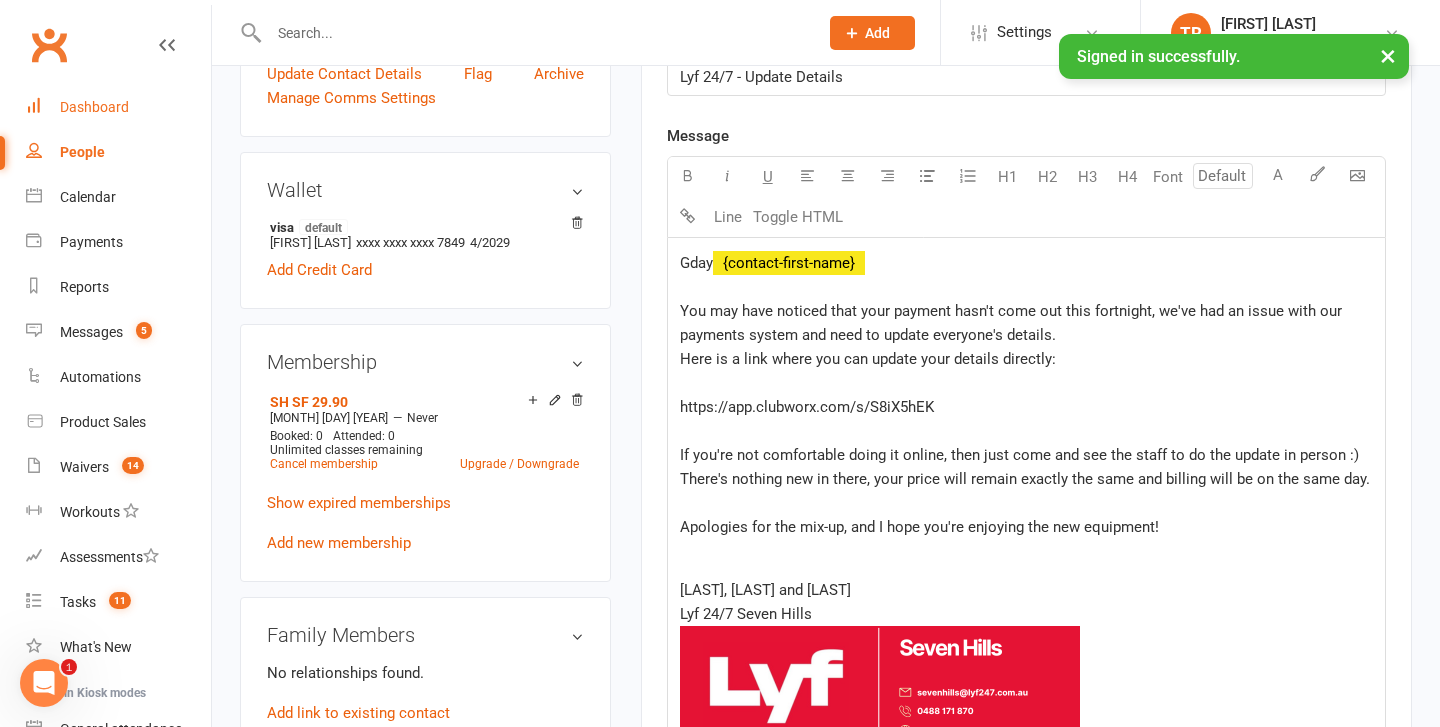 click on "Dashboard" at bounding box center [118, 107] 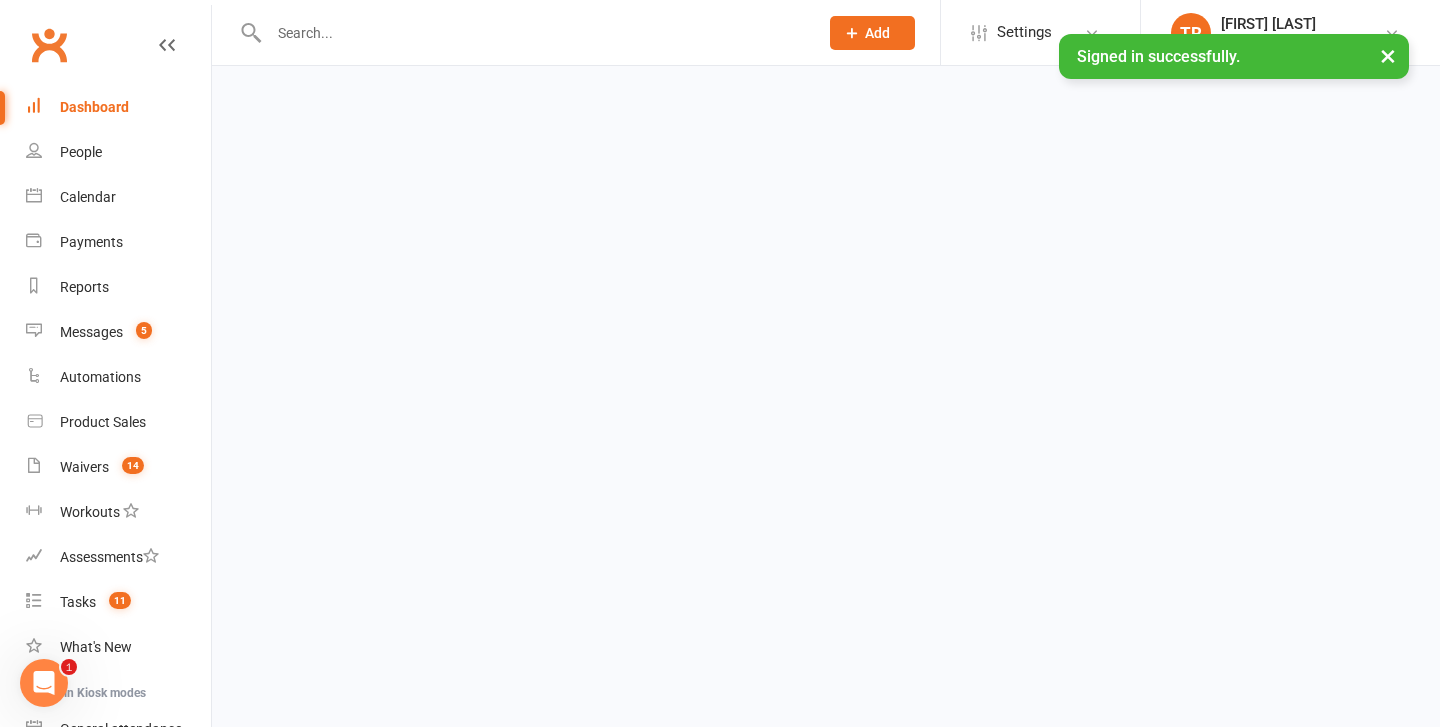 scroll, scrollTop: 0, scrollLeft: 0, axis: both 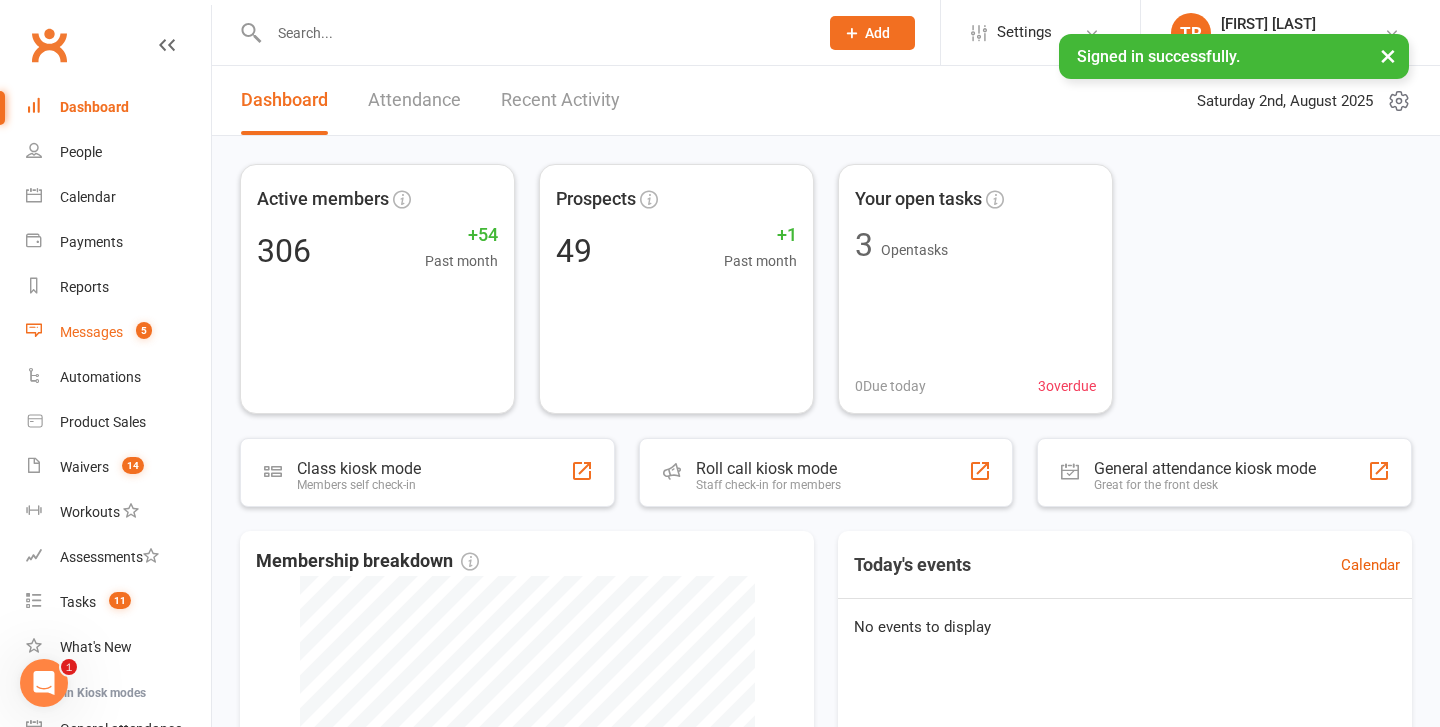 click on "Messages" at bounding box center (91, 332) 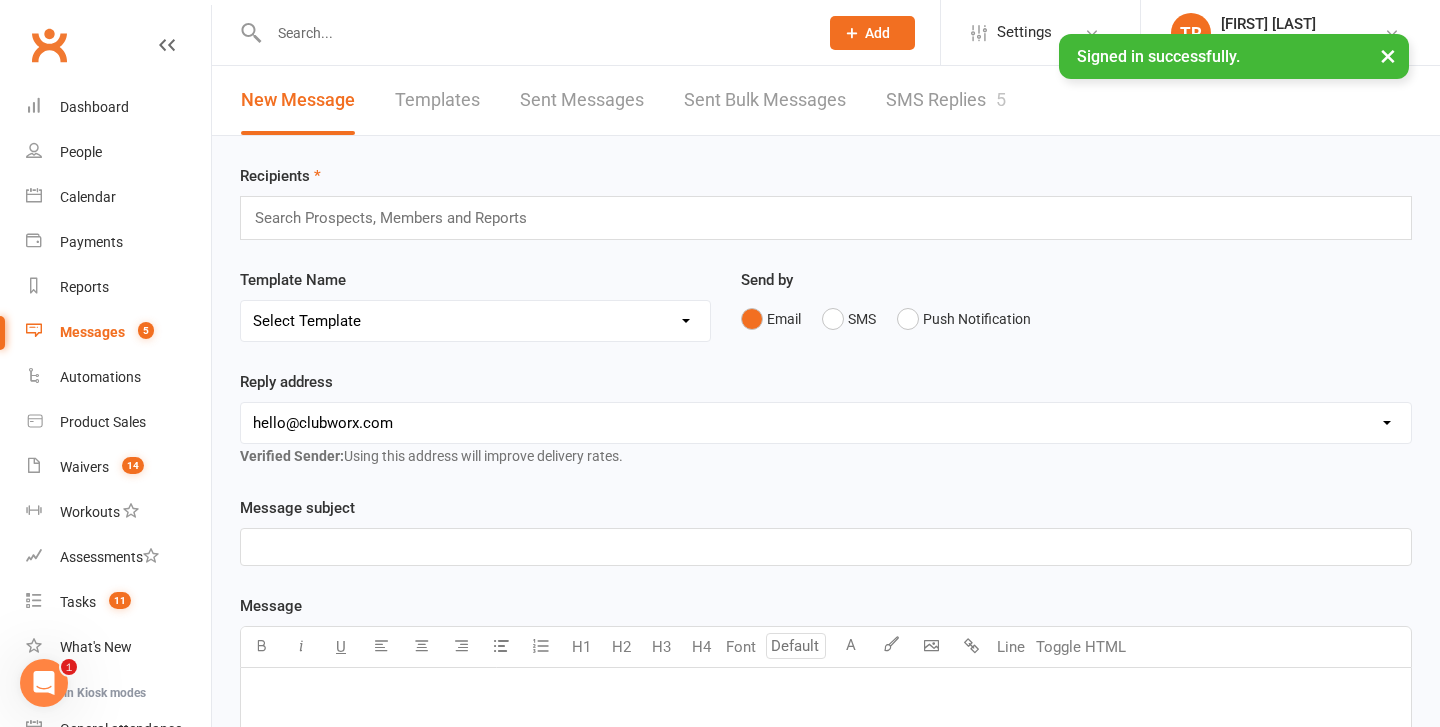 click on "SMS Replies  5" at bounding box center [946, 100] 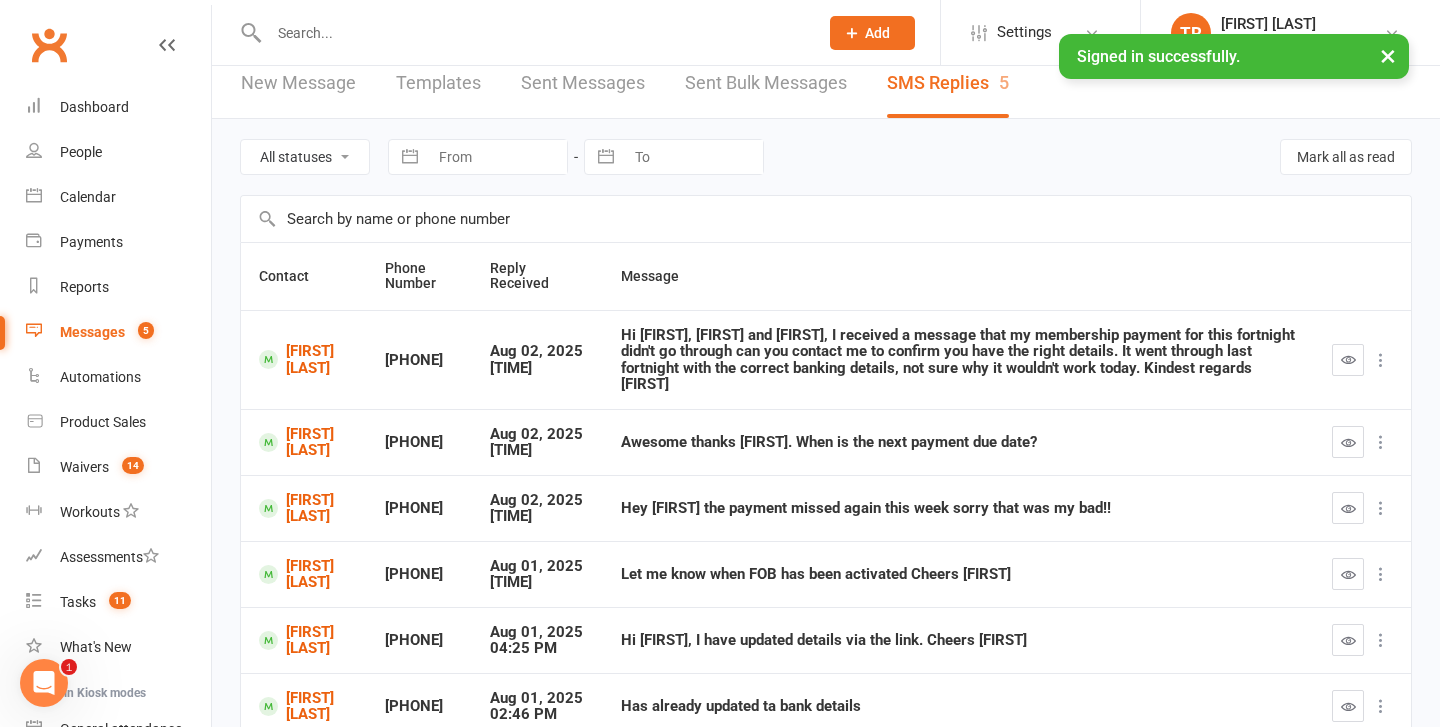 scroll, scrollTop: 28, scrollLeft: 0, axis: vertical 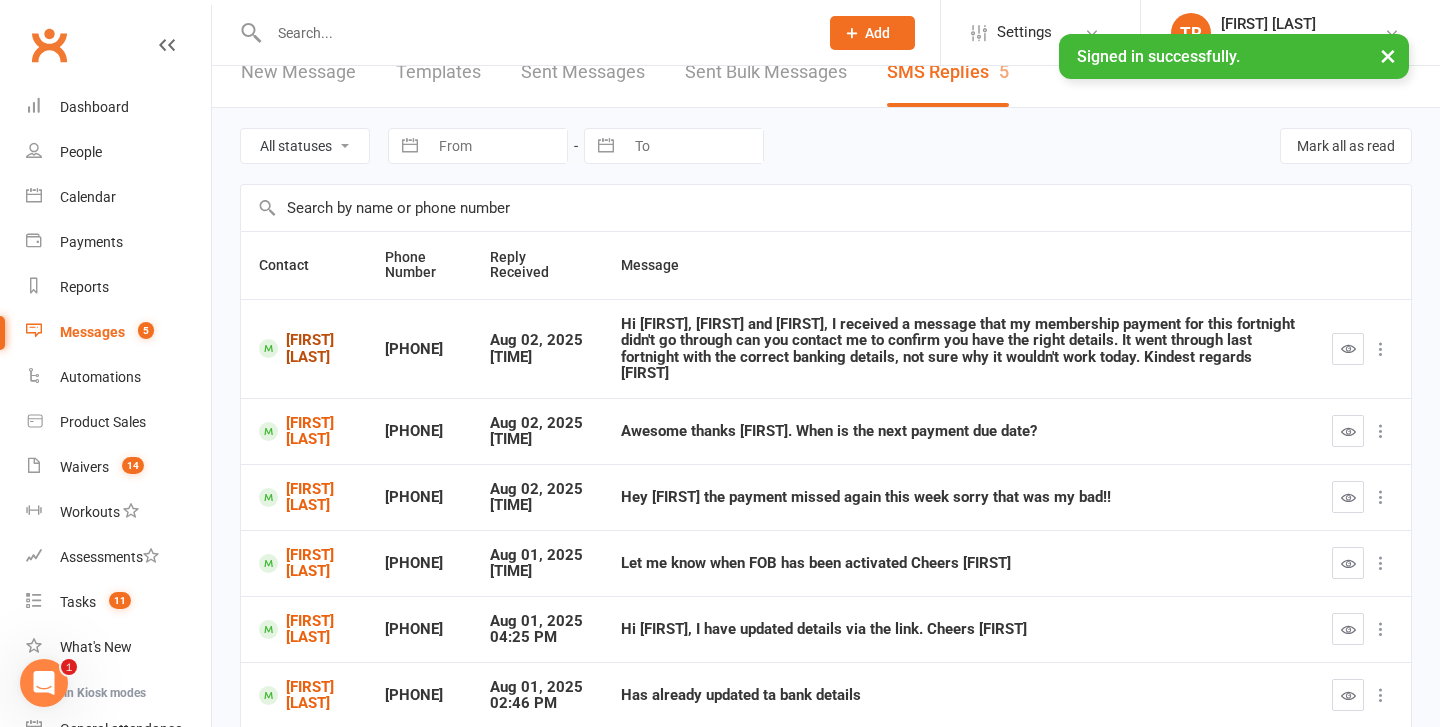 click on "[FIRST] [LAST]" at bounding box center (304, 348) 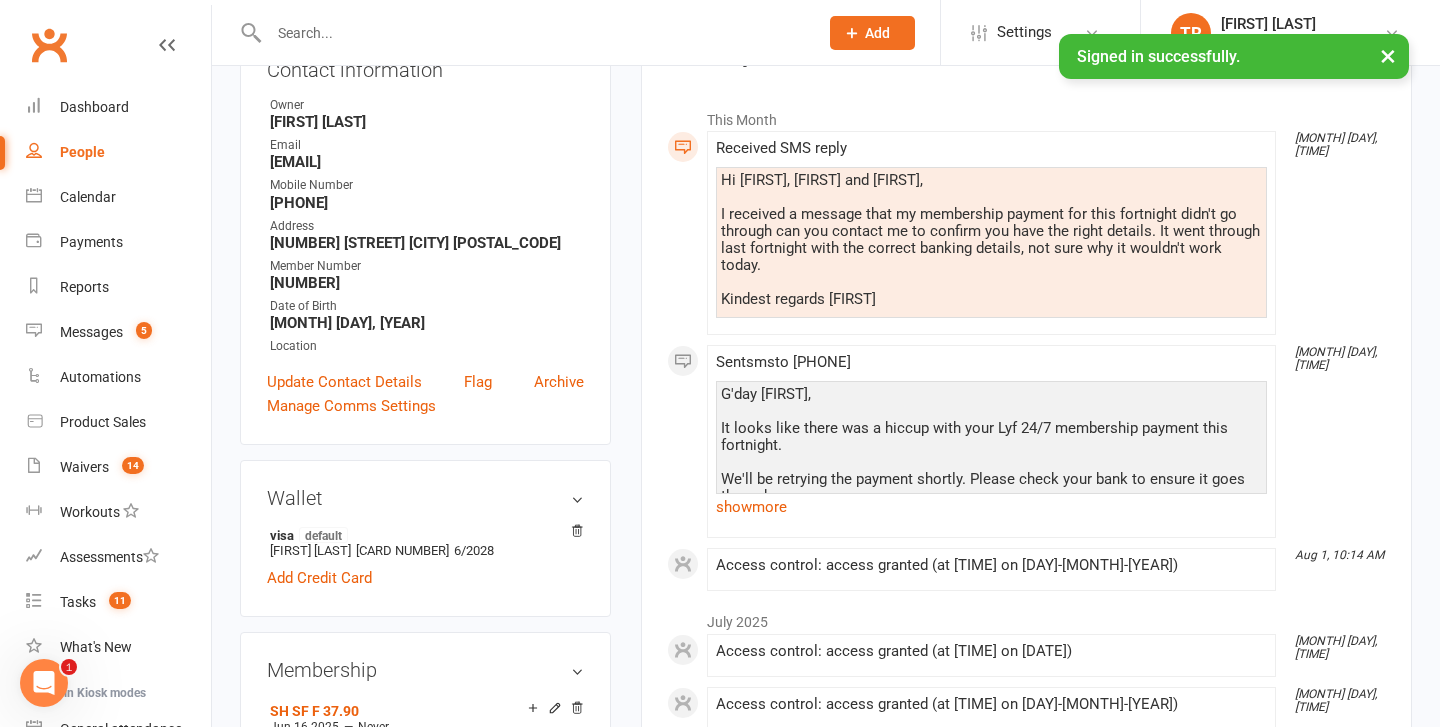 scroll, scrollTop: 382, scrollLeft: 0, axis: vertical 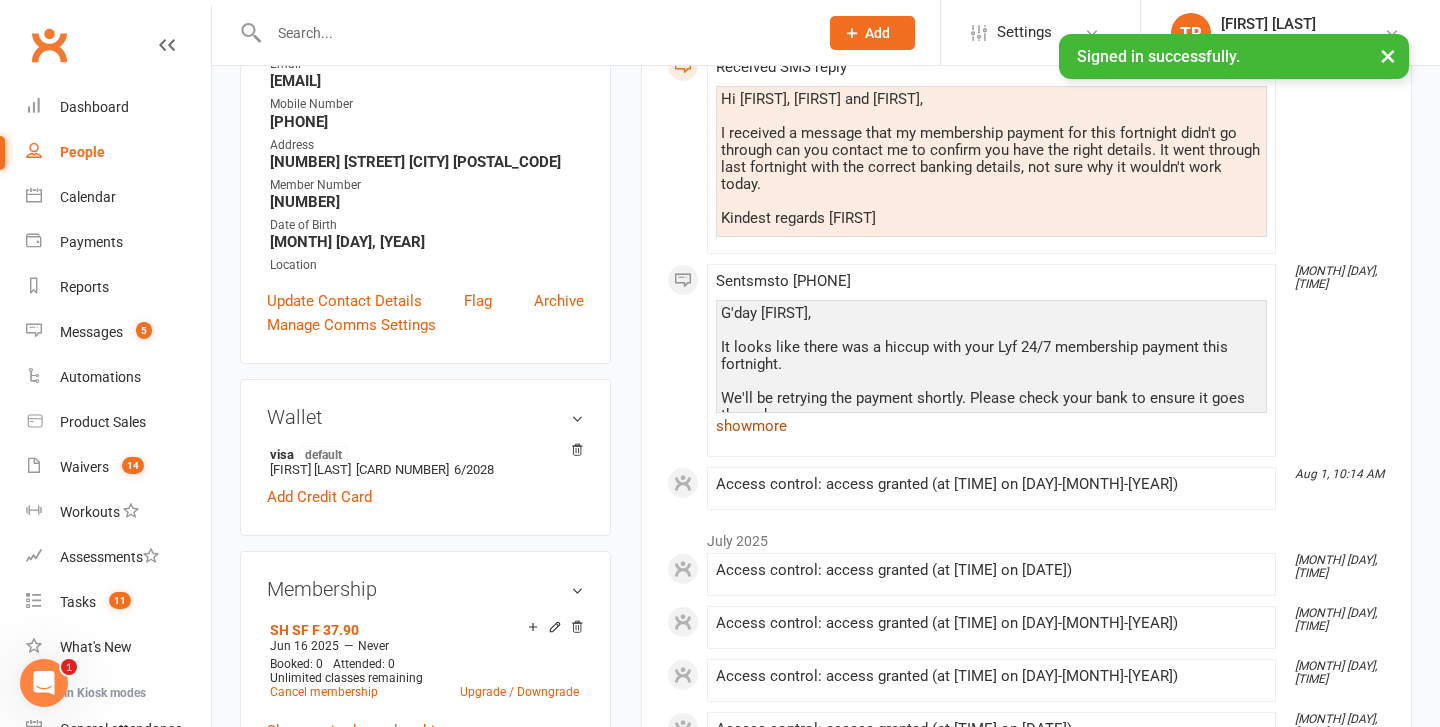 click on "show  more" at bounding box center [991, 426] 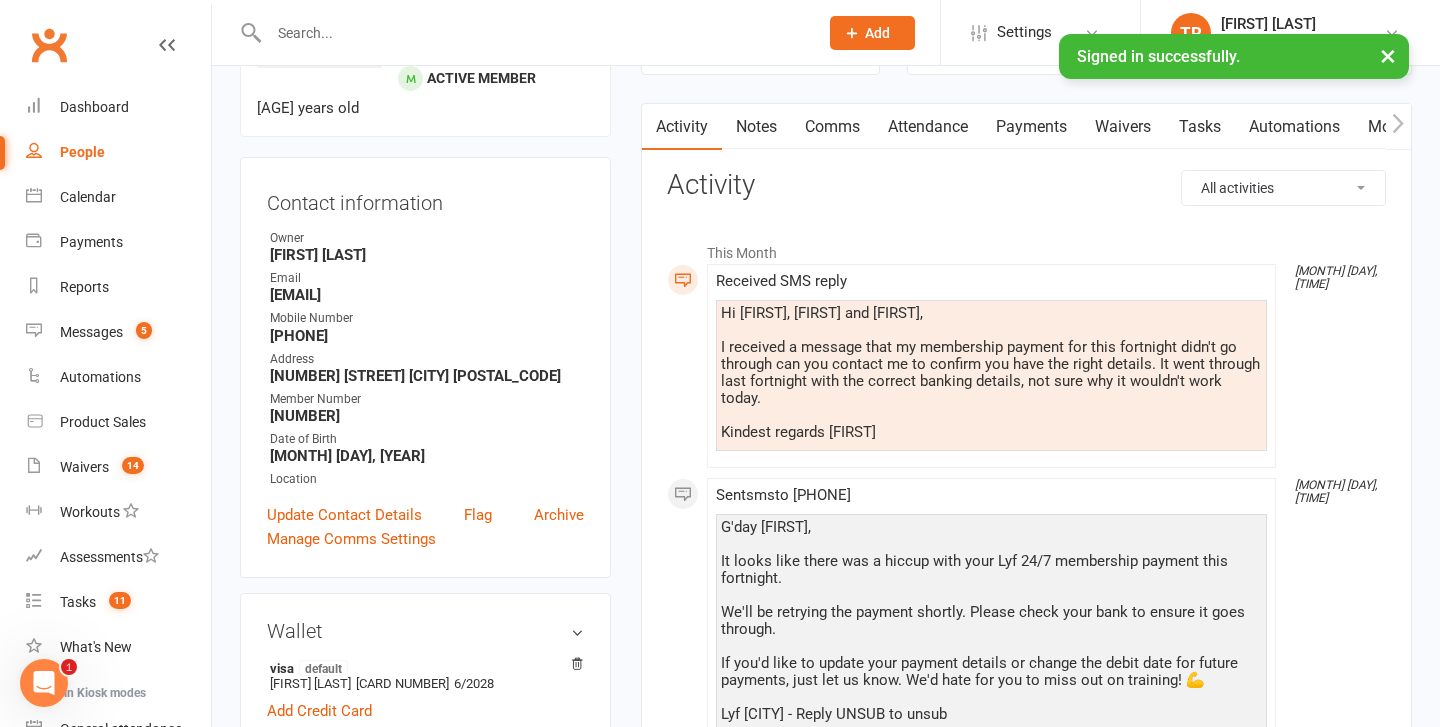 scroll, scrollTop: 0, scrollLeft: 0, axis: both 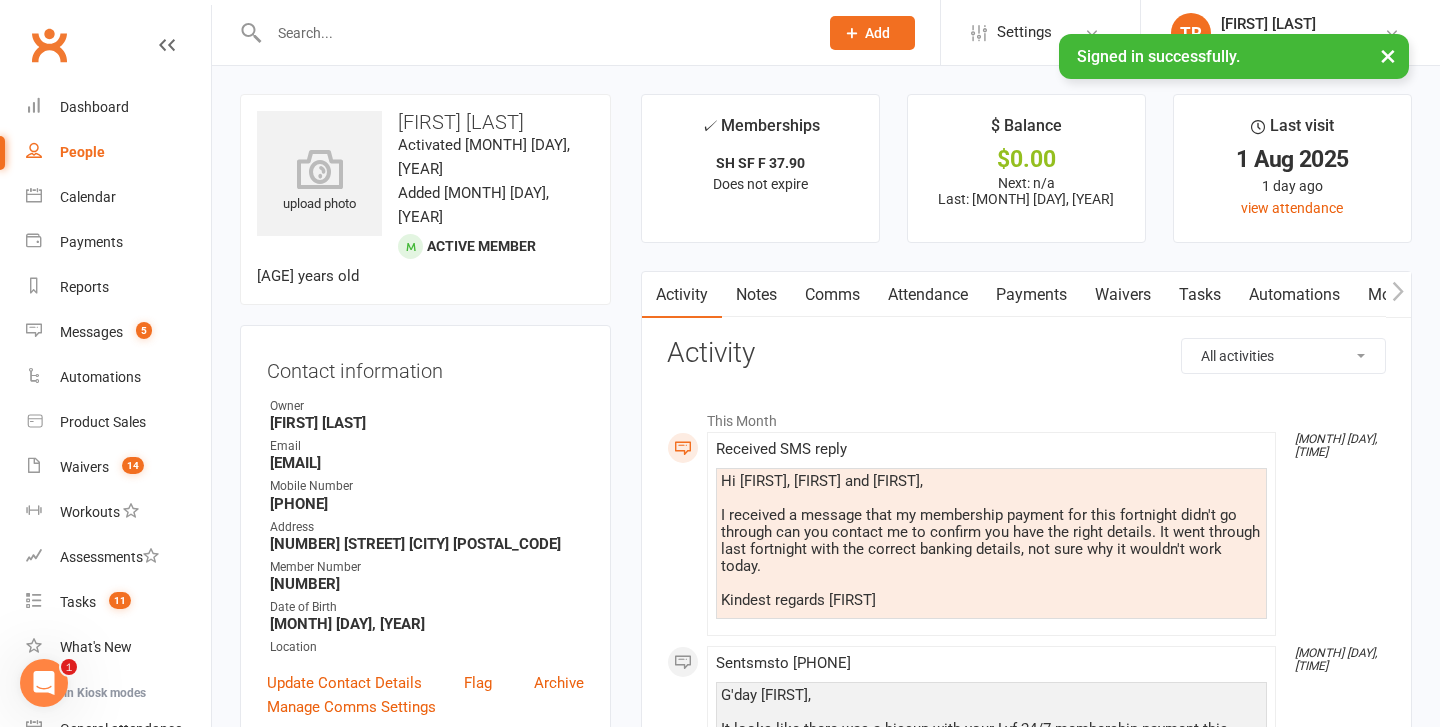 click on "Comms" at bounding box center [832, 295] 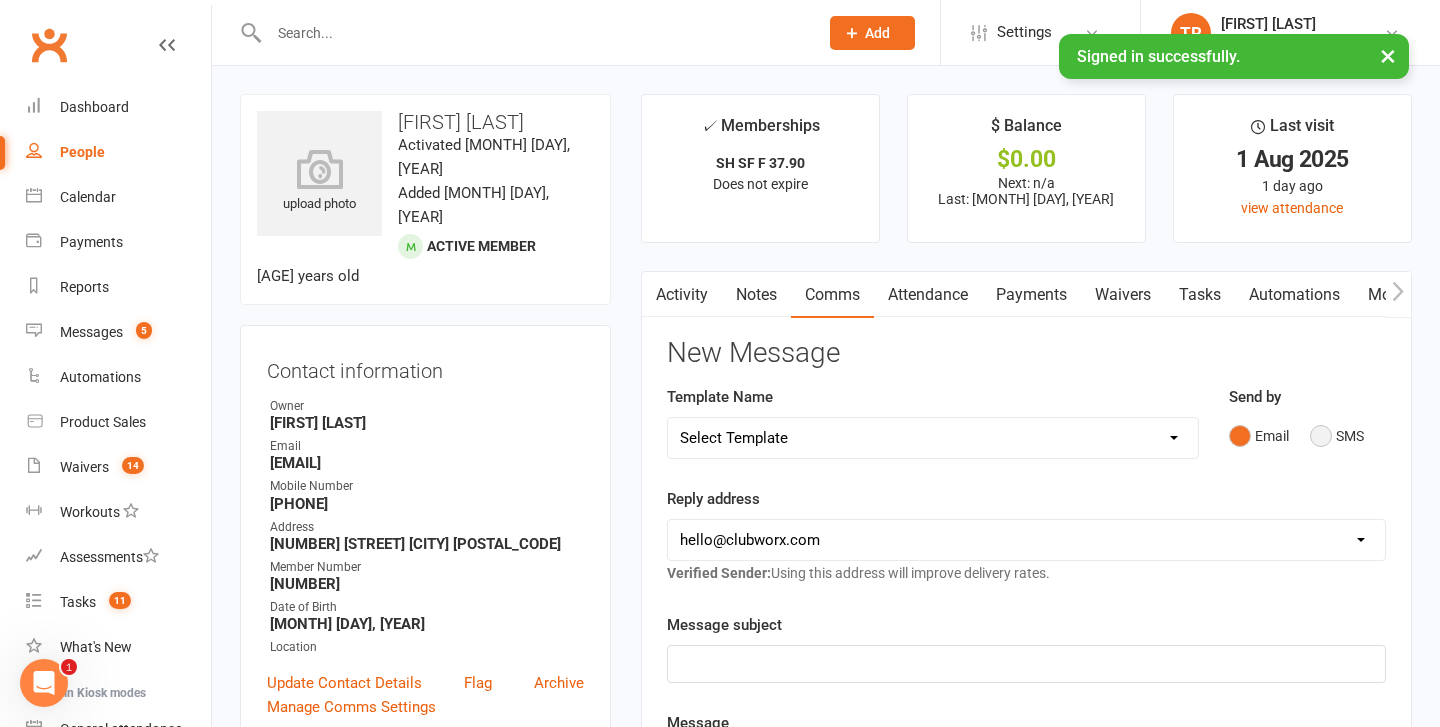 click on "SMS" at bounding box center (1337, 436) 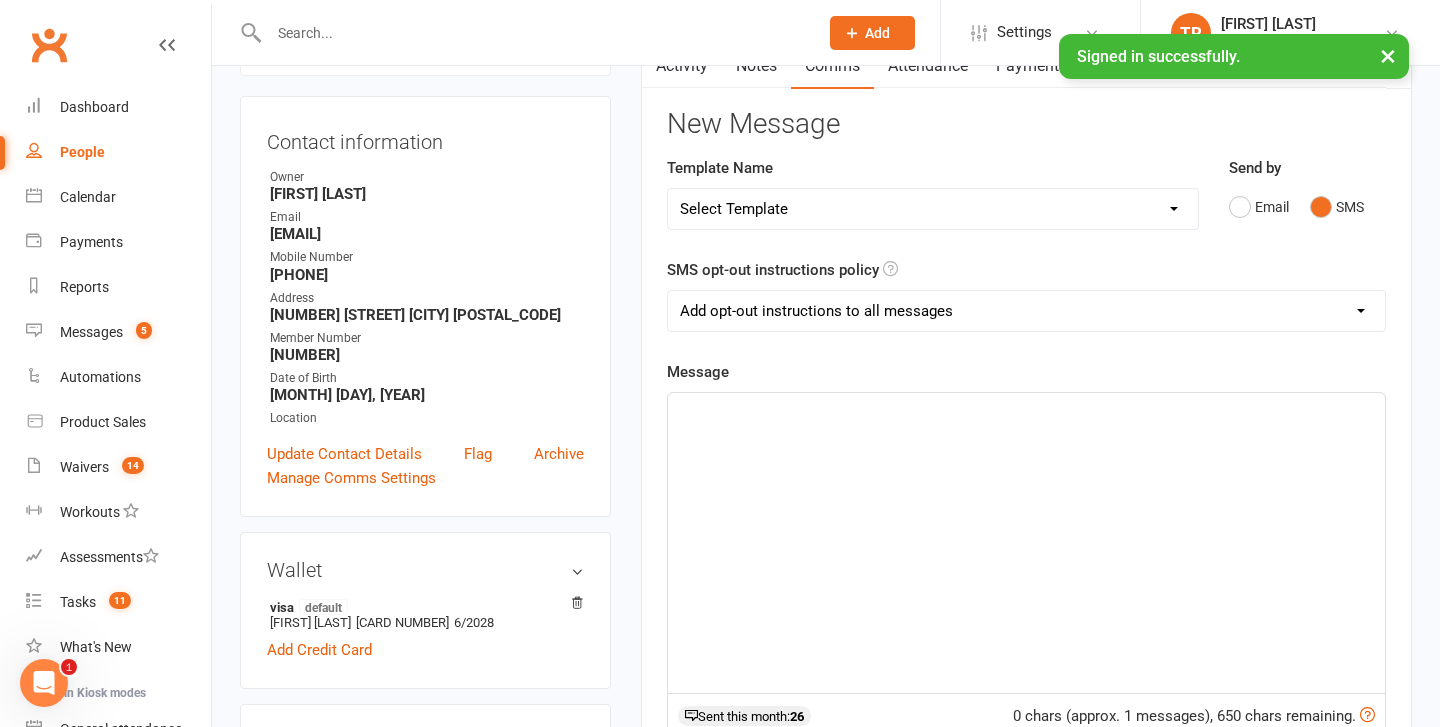 scroll, scrollTop: 316, scrollLeft: 0, axis: vertical 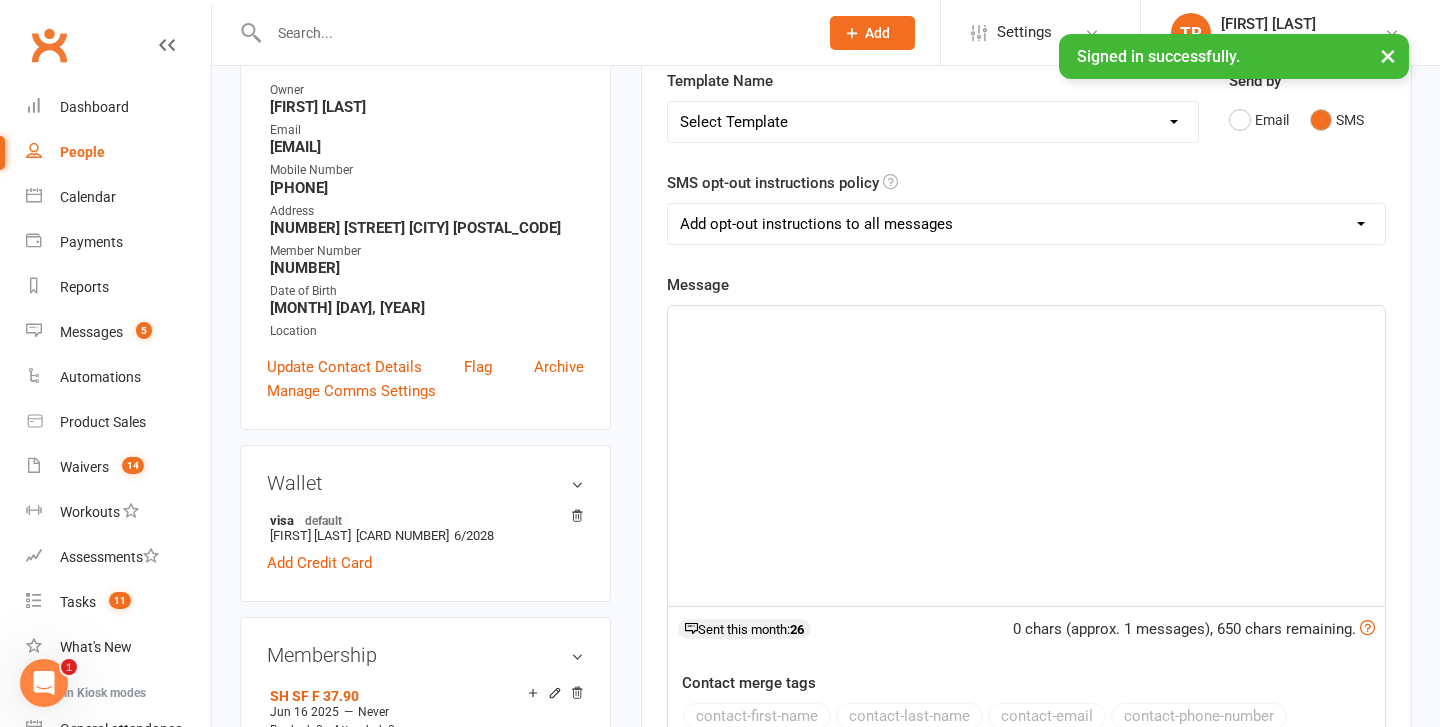click on "﻿" 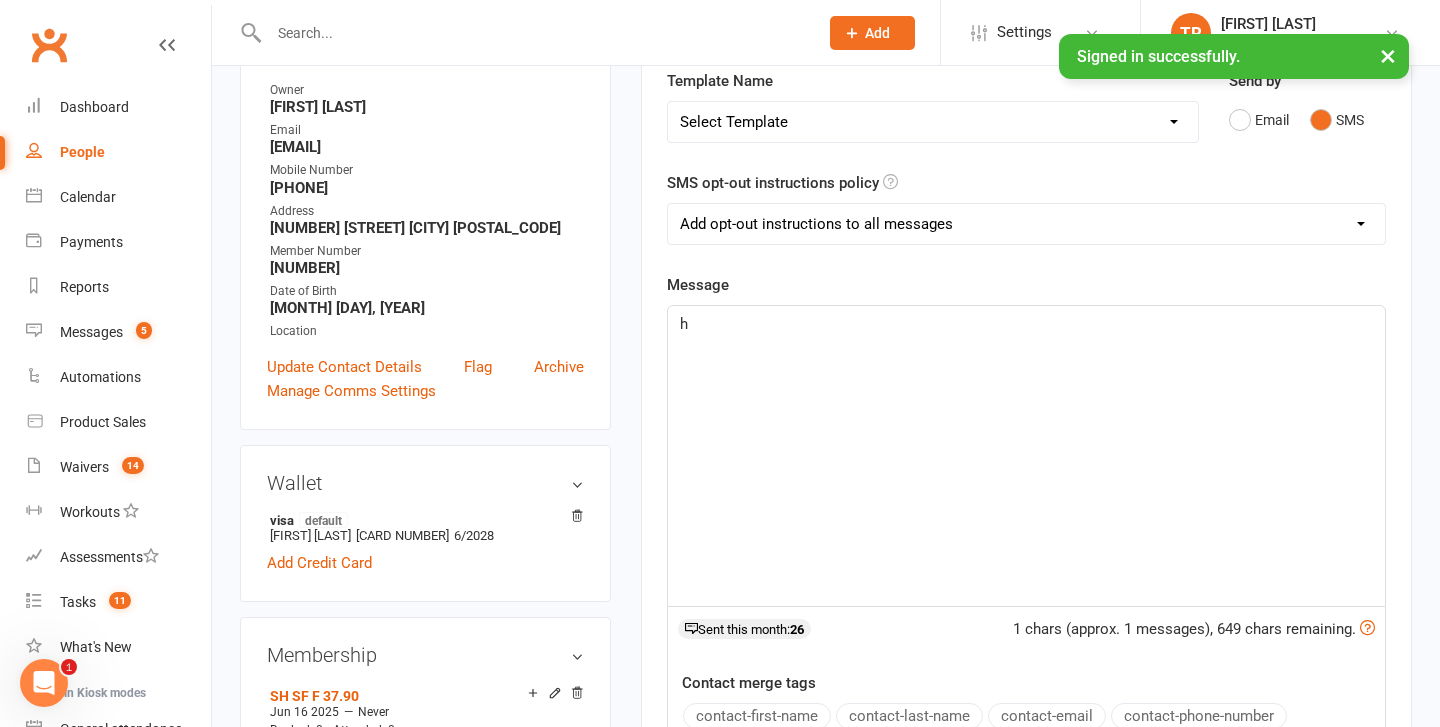 type 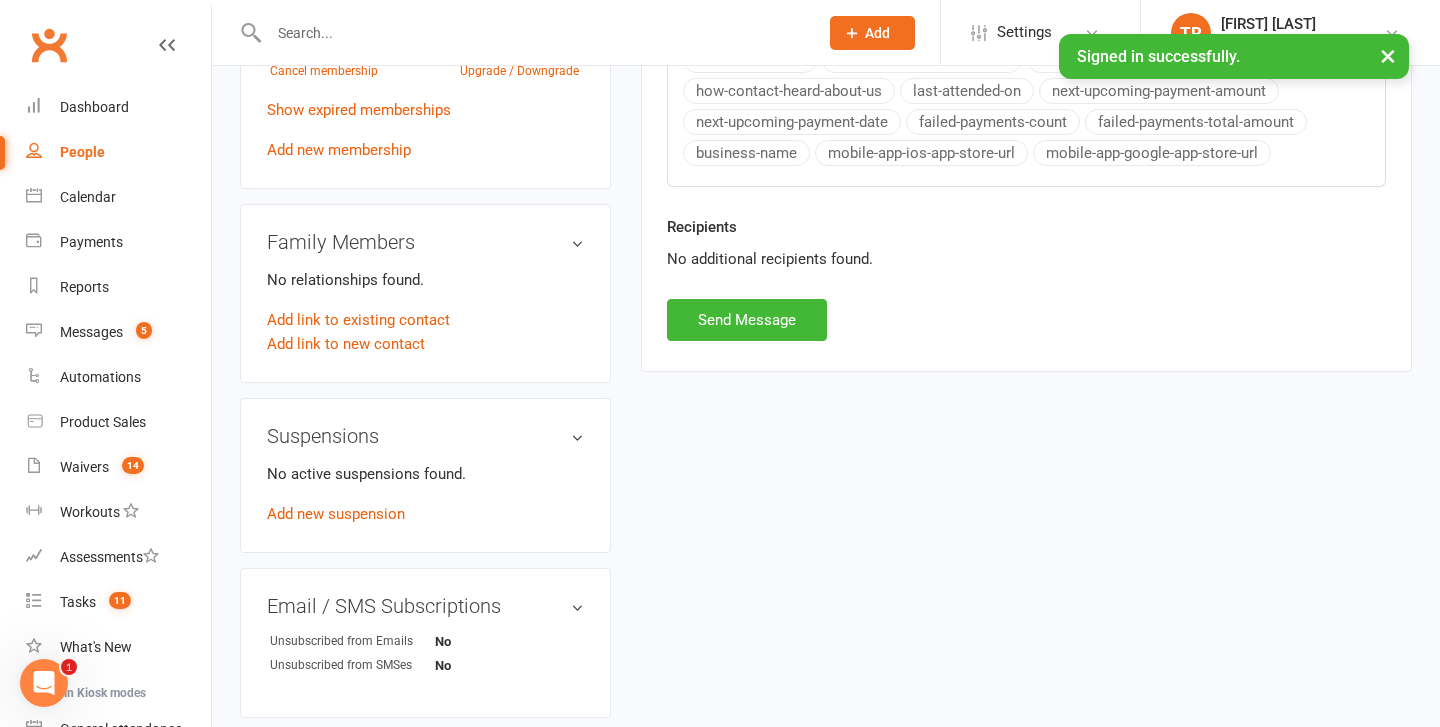 scroll, scrollTop: 992, scrollLeft: 0, axis: vertical 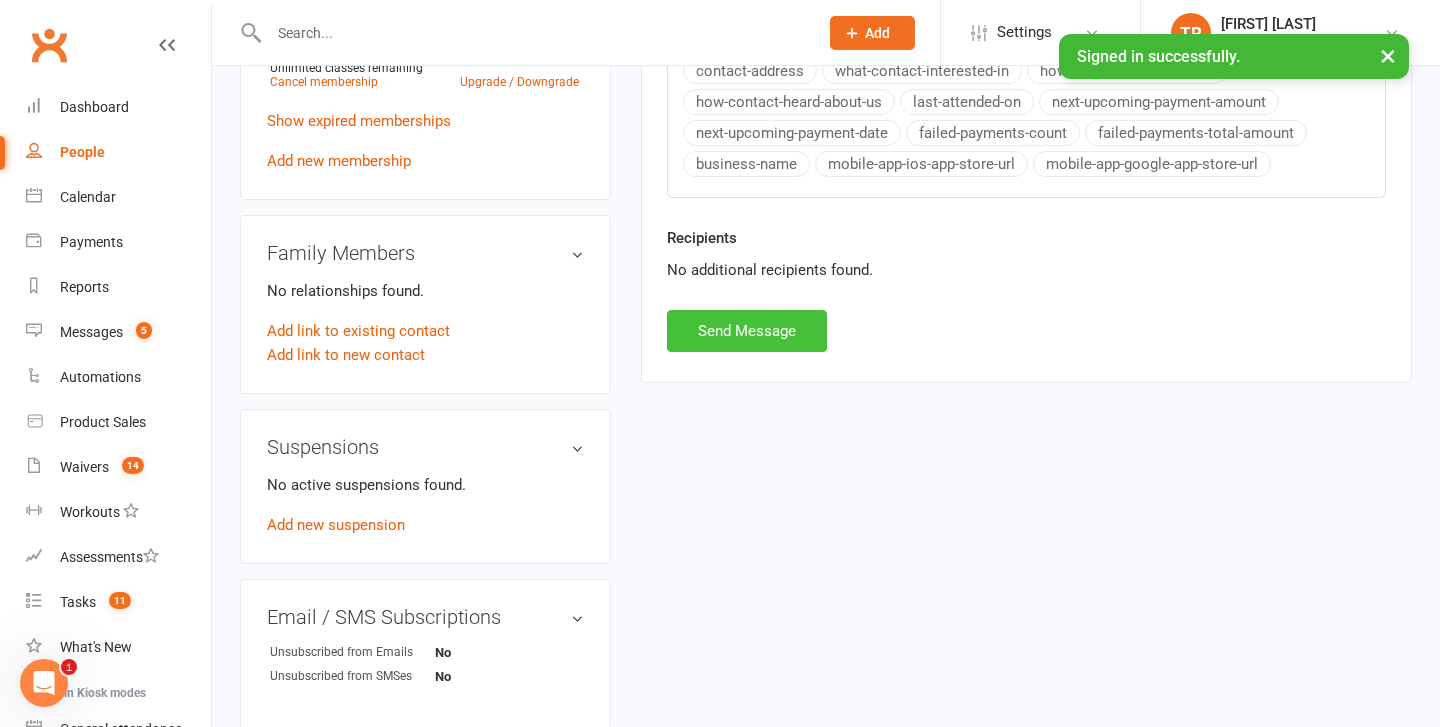click on "Send Message" at bounding box center (747, 331) 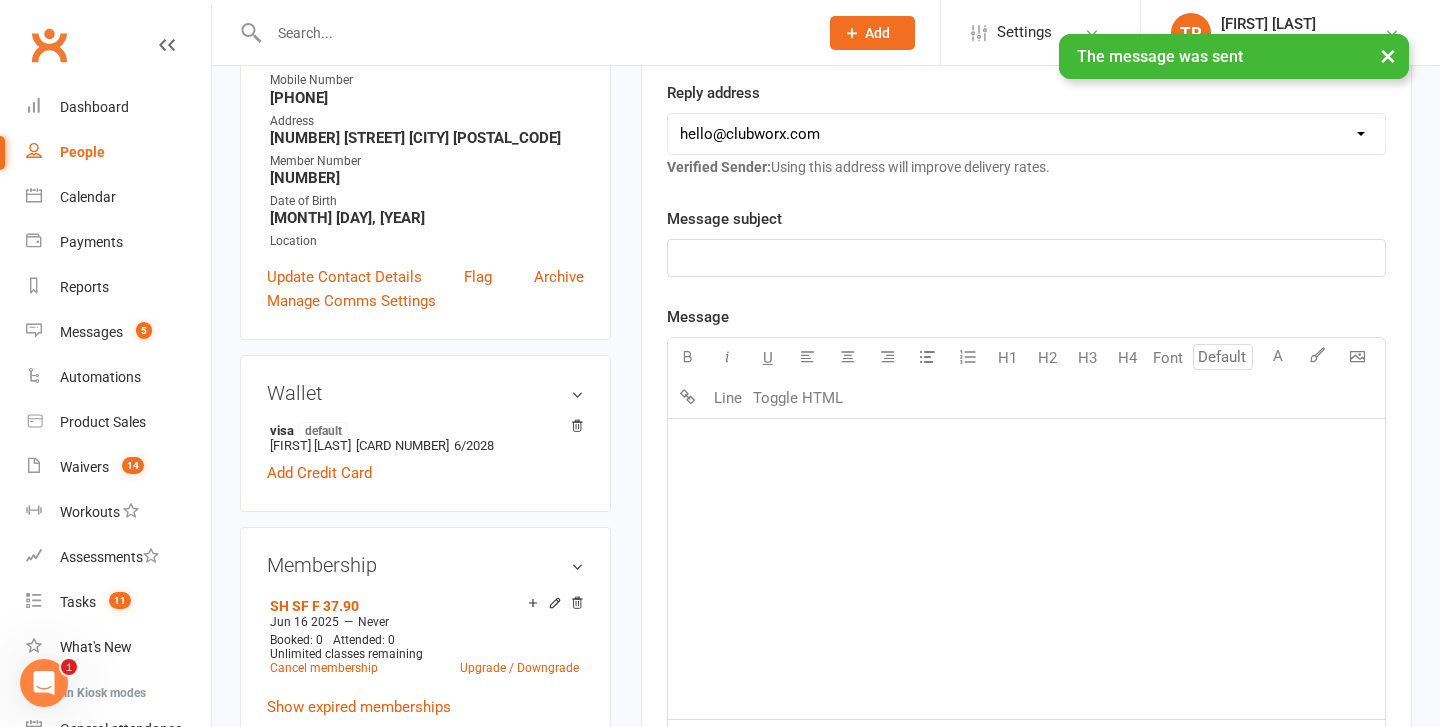 scroll, scrollTop: 226, scrollLeft: 0, axis: vertical 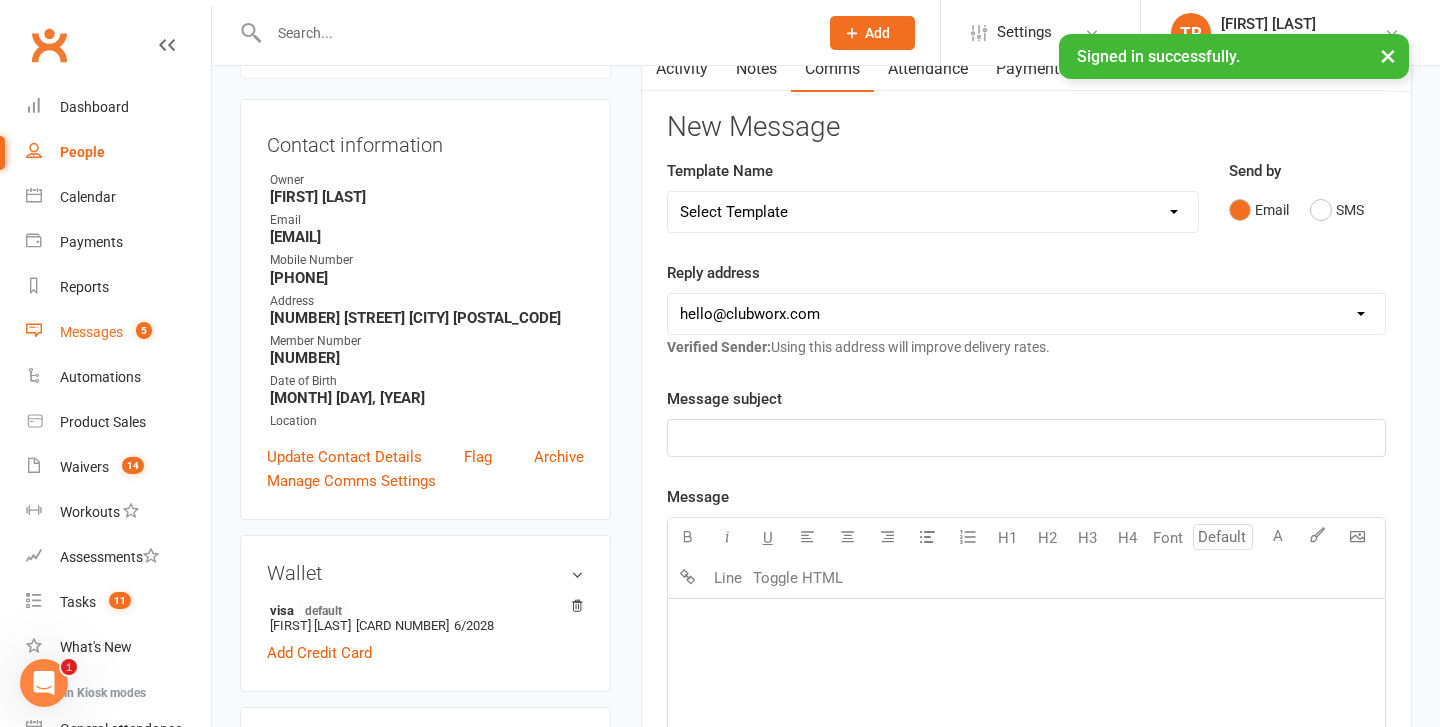 click on "Messages" at bounding box center [91, 332] 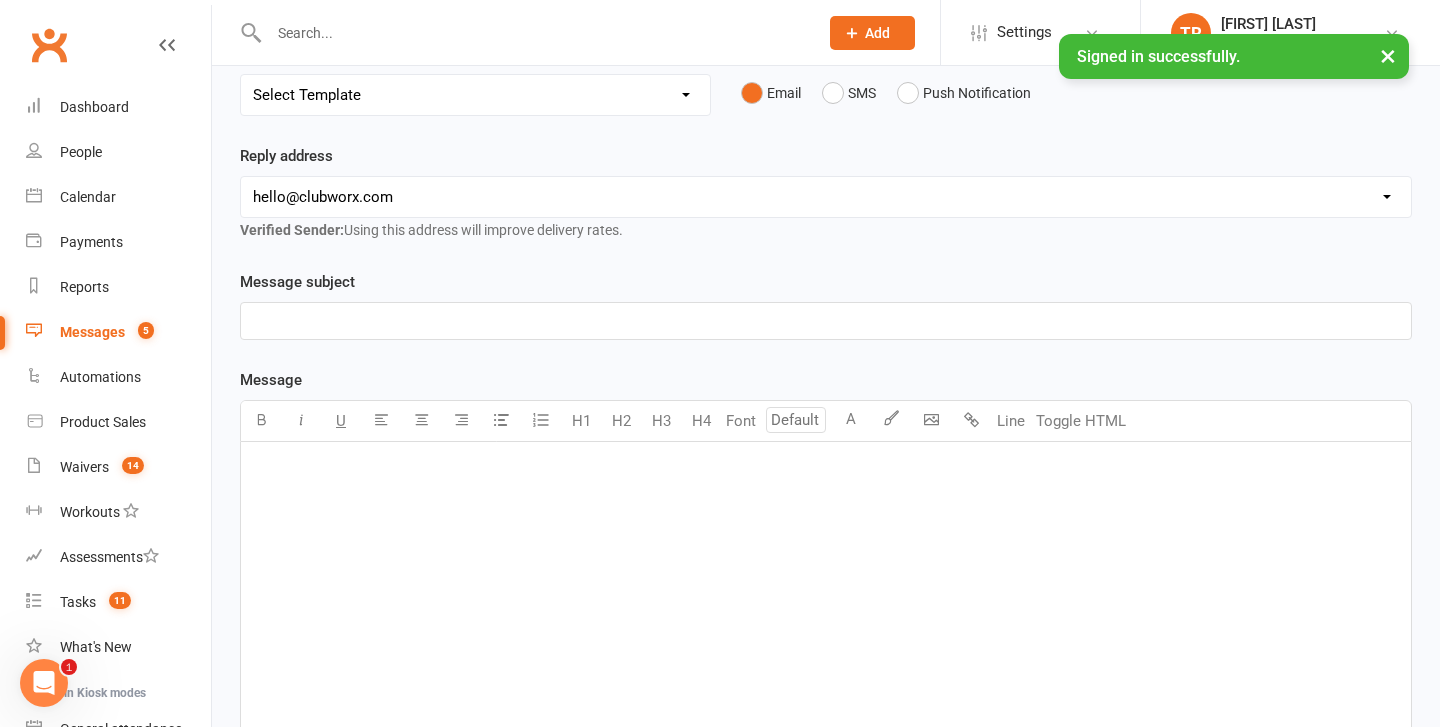 scroll, scrollTop: 0, scrollLeft: 0, axis: both 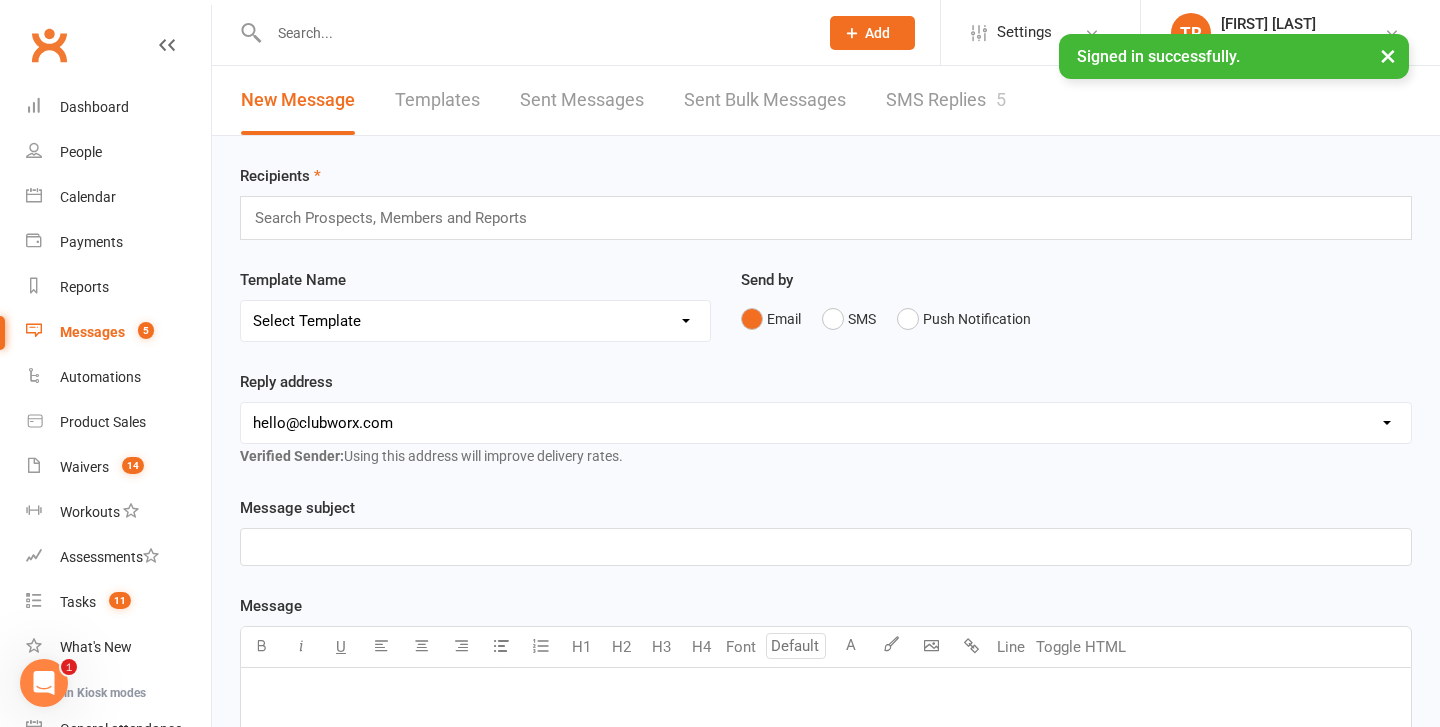 click on "New Message Templates Sent Messages Sent Bulk Messages SMS Replies  5" at bounding box center [623, 100] 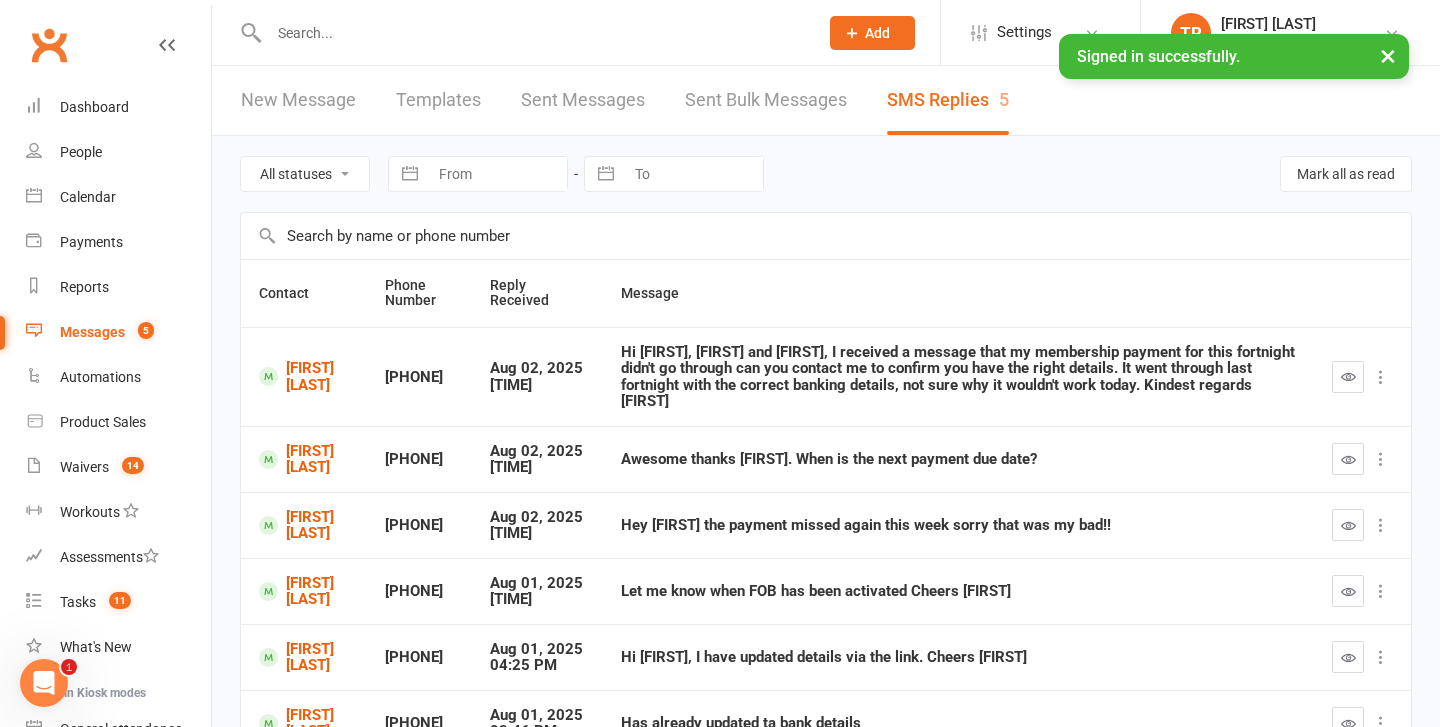 click at bounding box center [1381, 377] 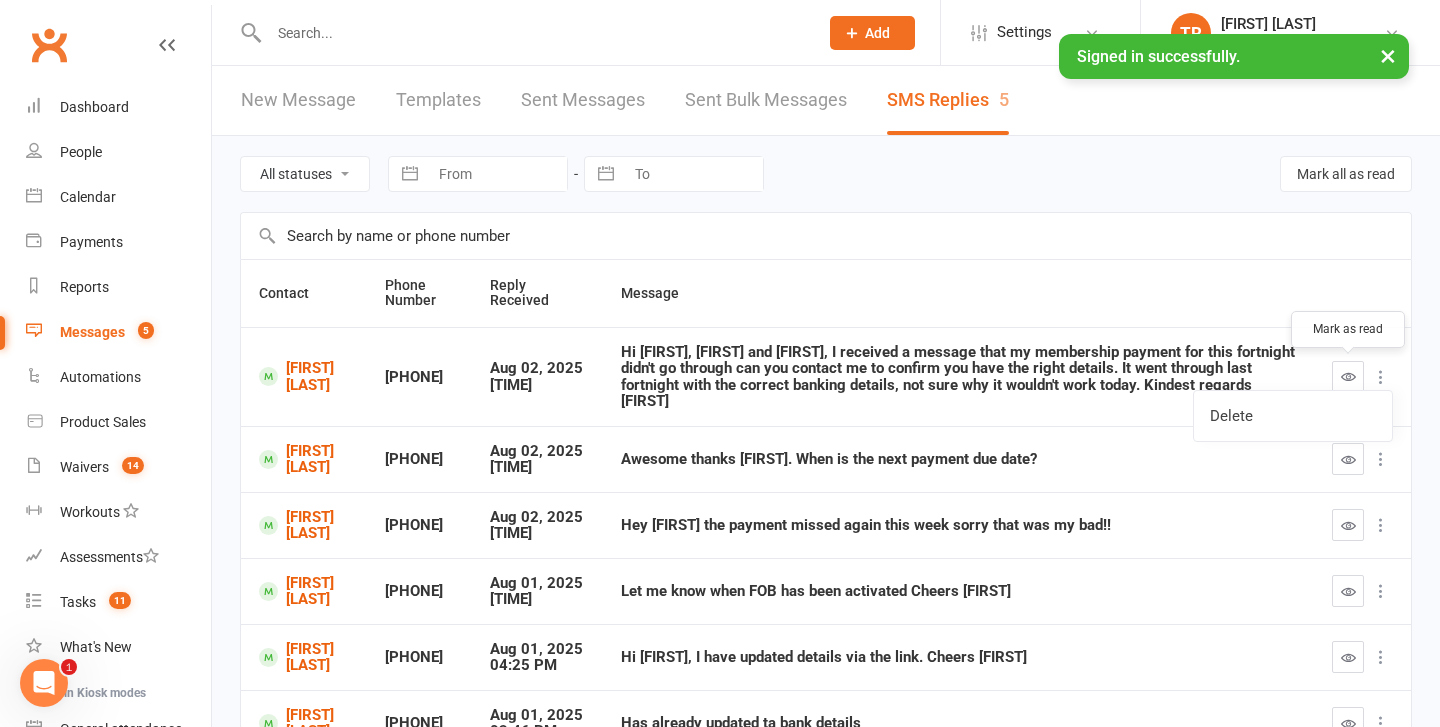 click at bounding box center (1348, 376) 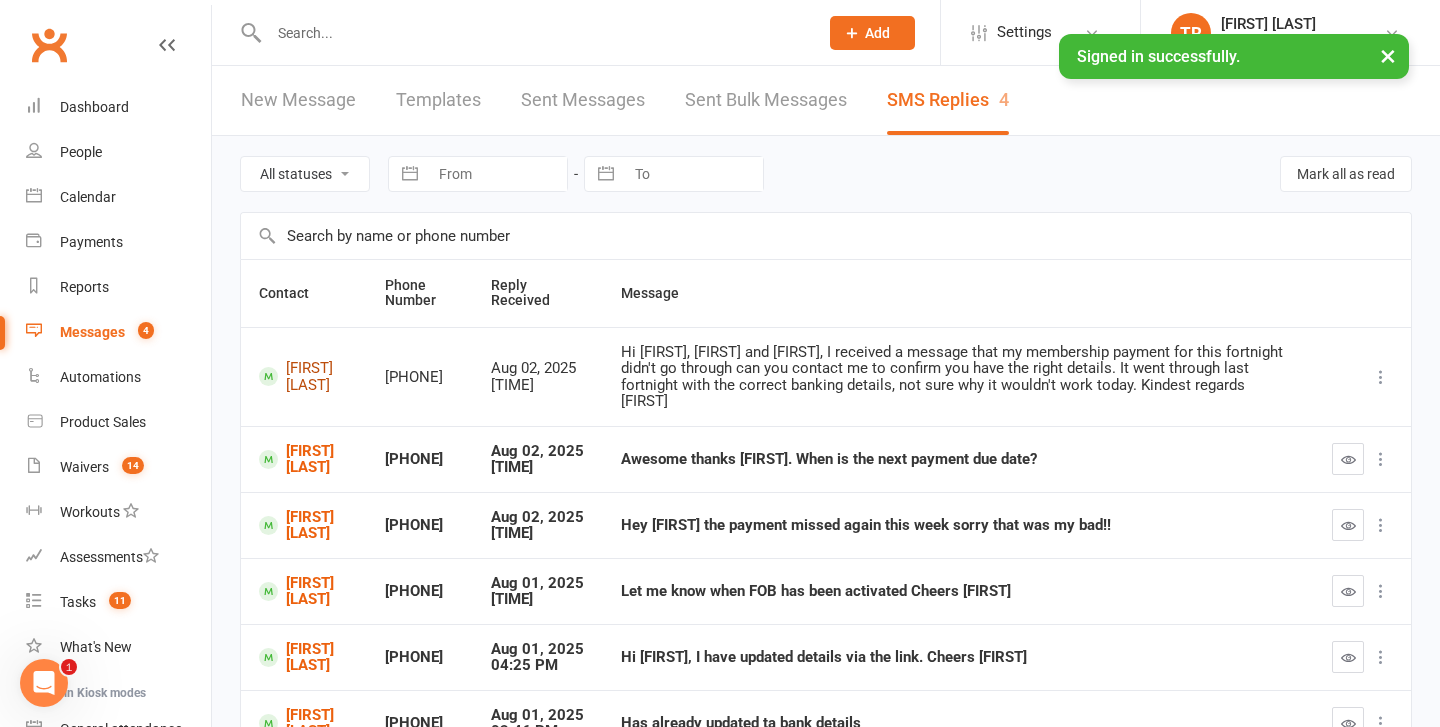 click on "[FIRST] [LAST]" at bounding box center [304, 376] 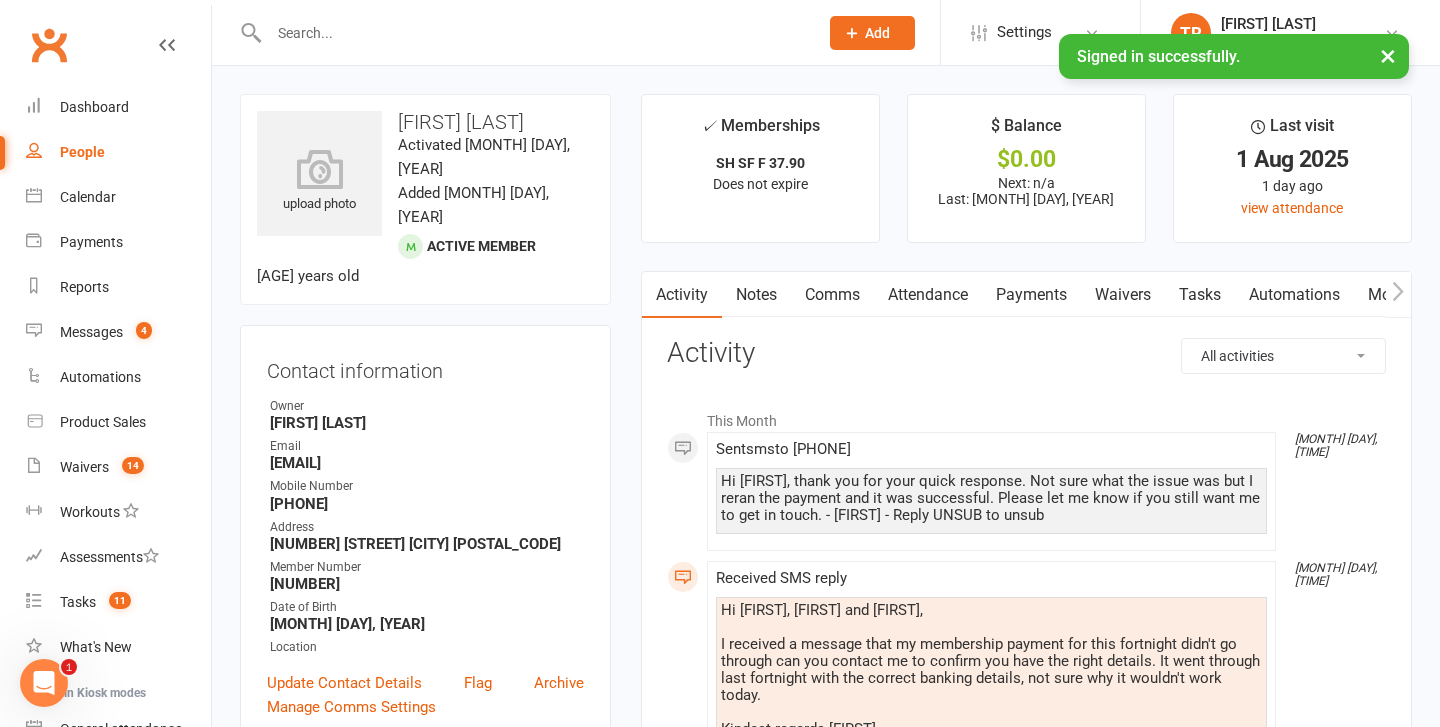 drag, startPoint x: 573, startPoint y: 117, endPoint x: 387, endPoint y: 113, distance: 186.043 